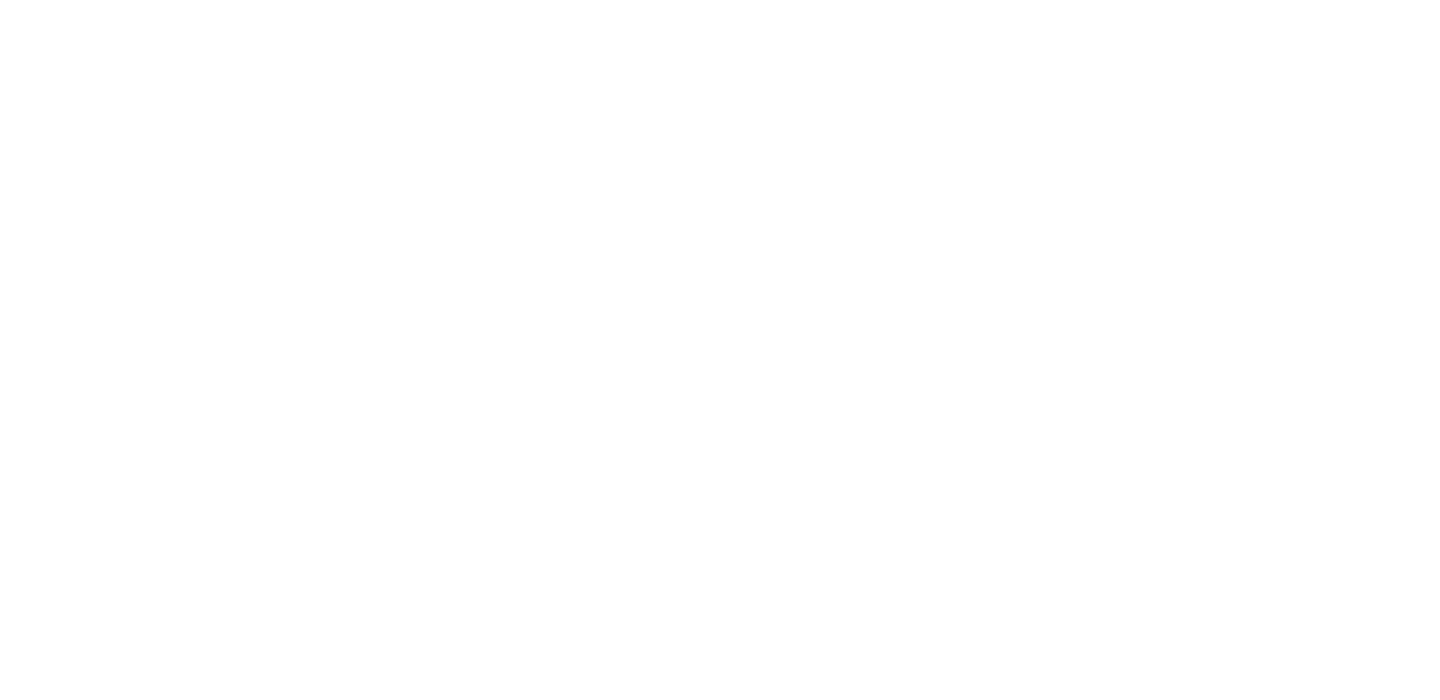 scroll, scrollTop: 0, scrollLeft: 0, axis: both 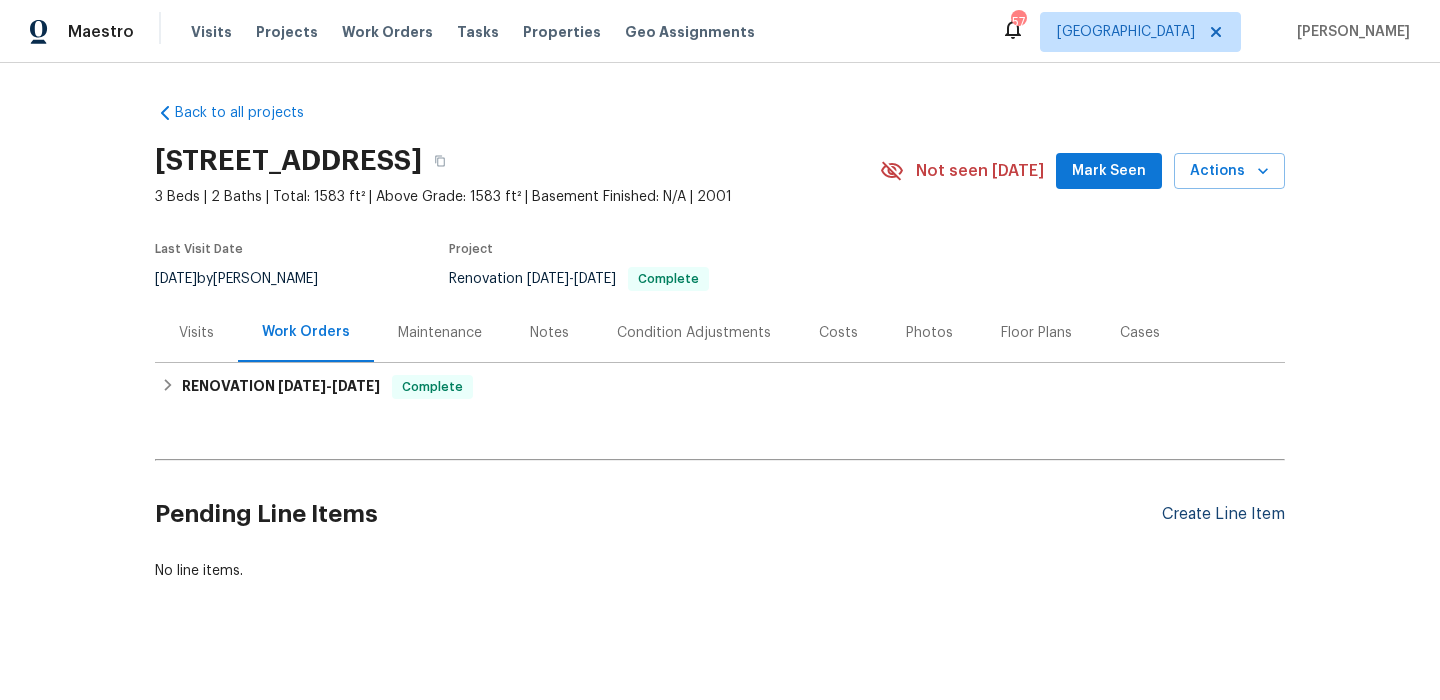 click on "Create Line Item" at bounding box center [1223, 514] 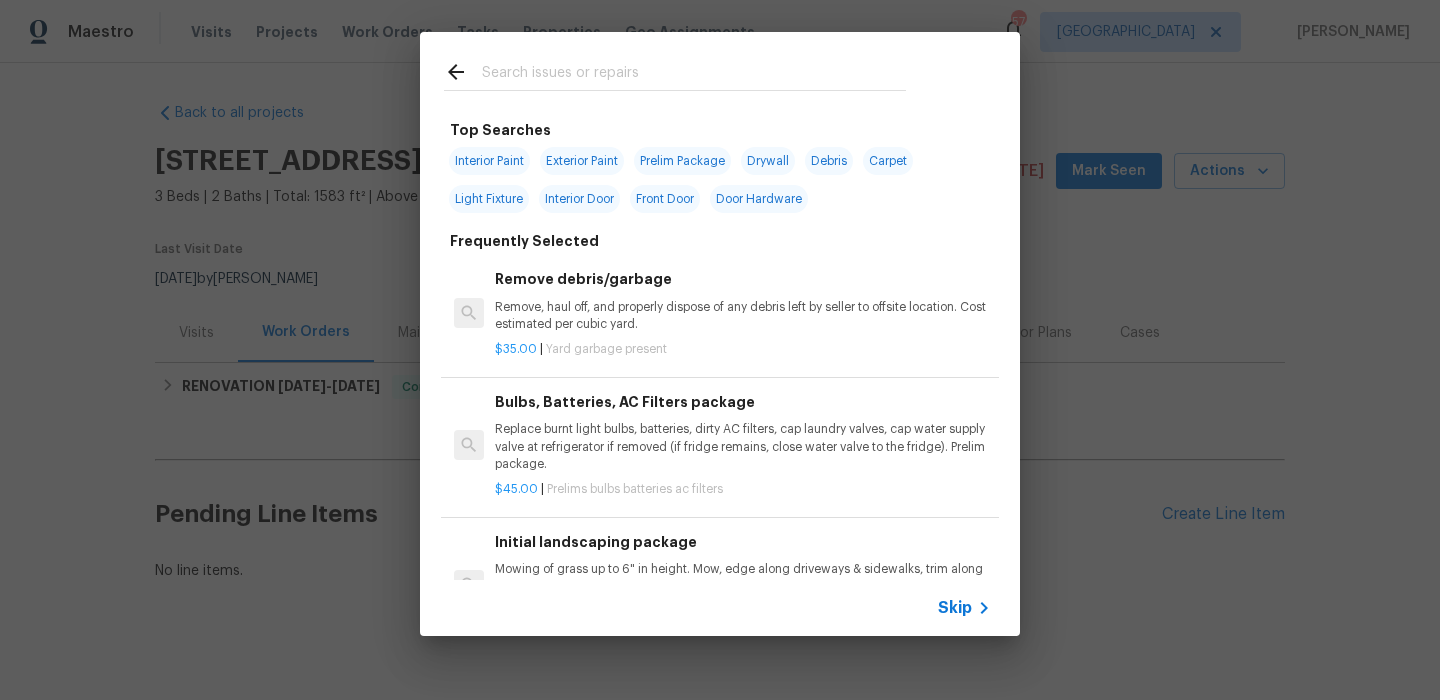 click on "Skip" at bounding box center (720, 608) 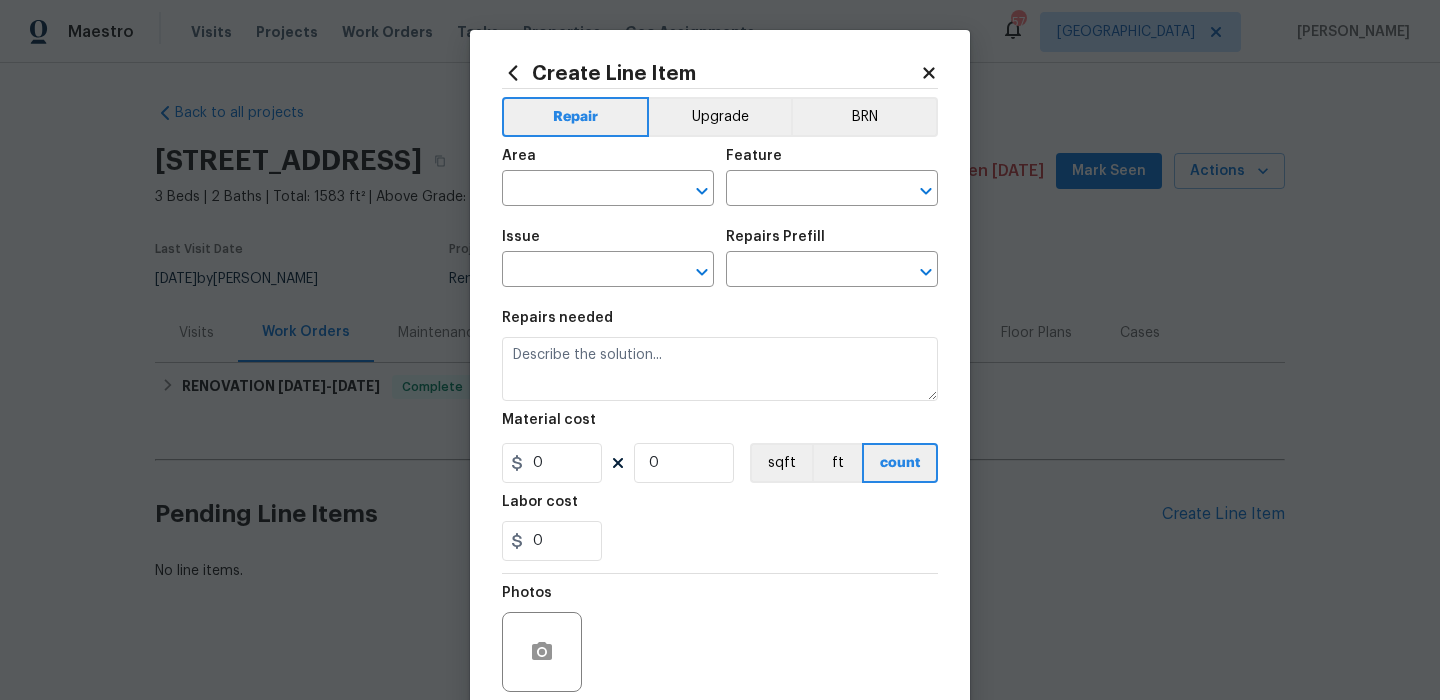 click on "Area ​" at bounding box center (608, 177) 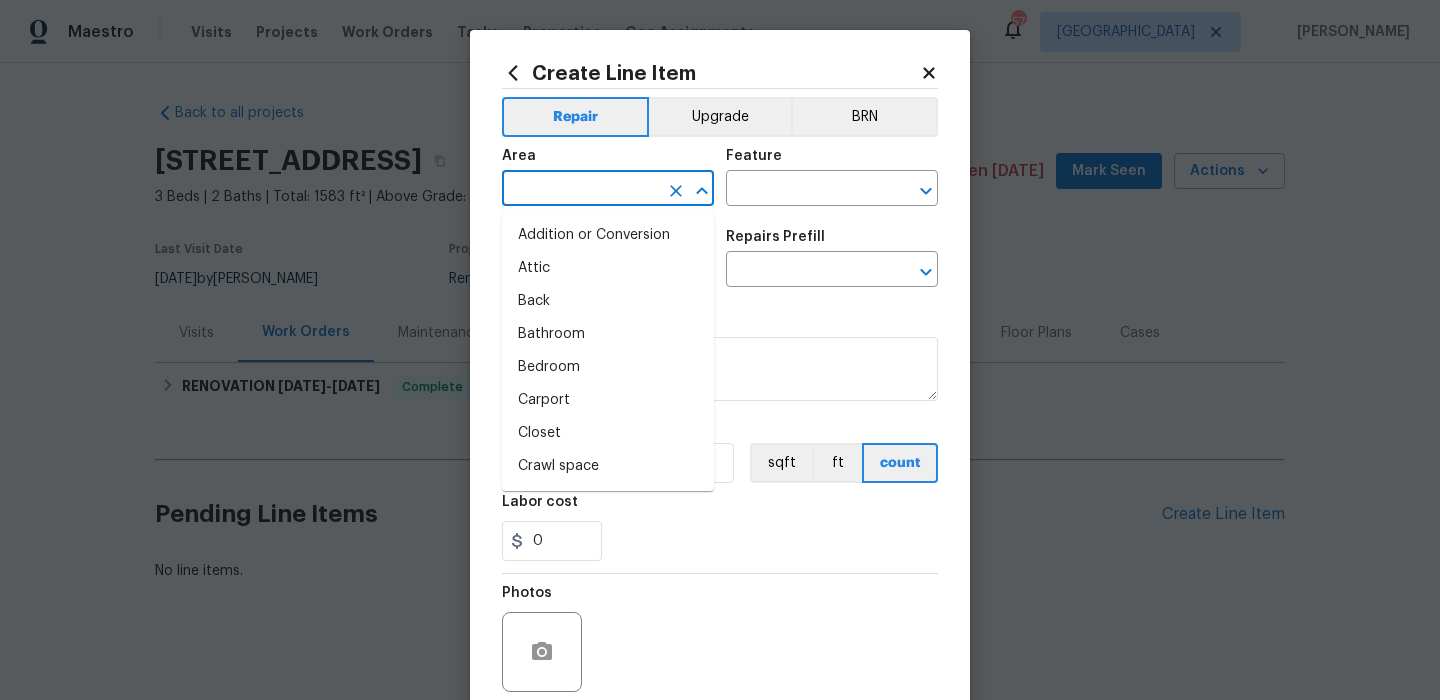 click at bounding box center (580, 190) 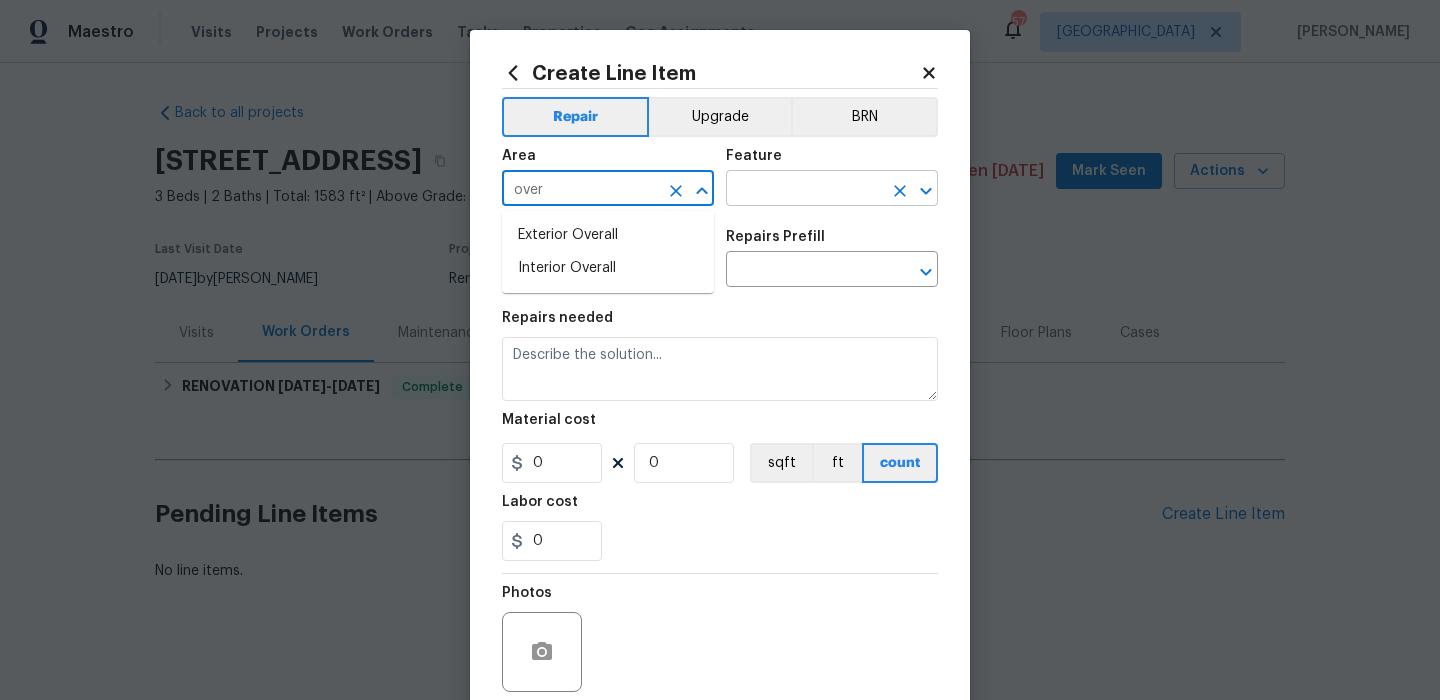drag, startPoint x: 604, startPoint y: 234, endPoint x: 780, endPoint y: 205, distance: 178.3732 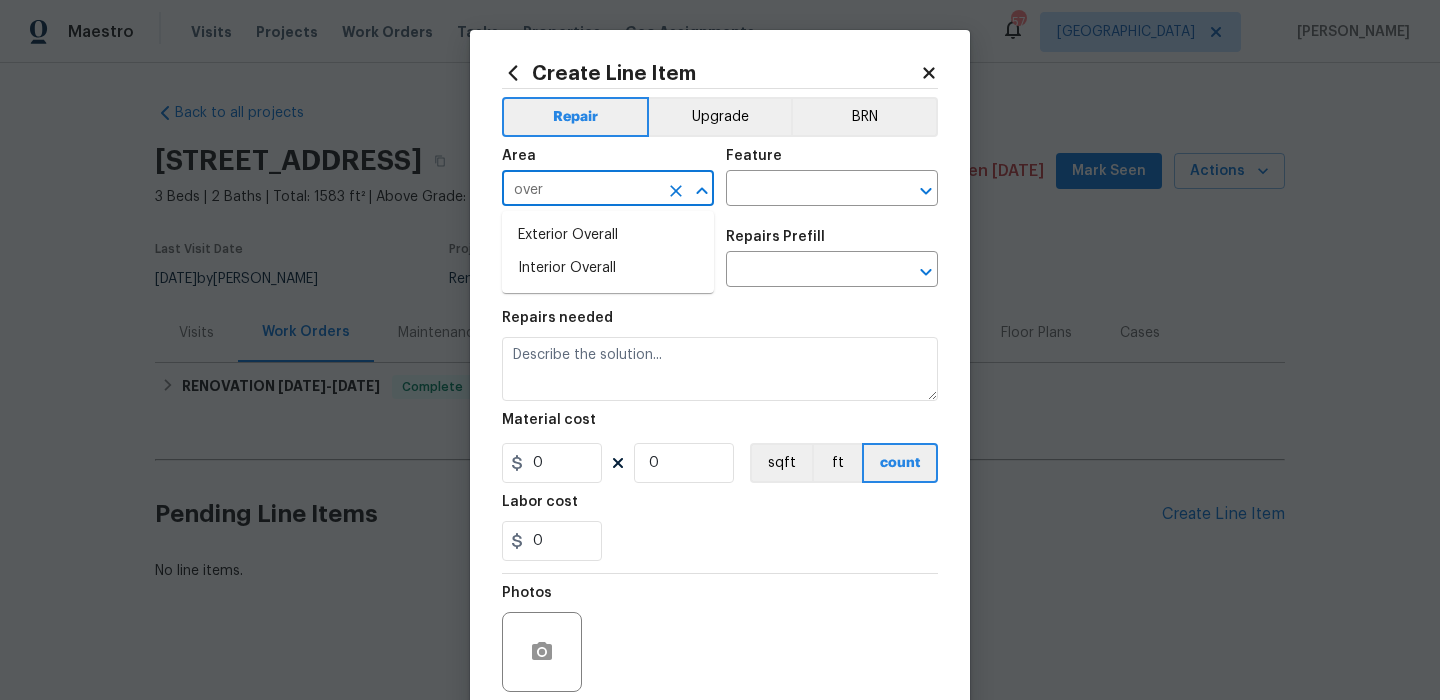click on "Exterior Overall" at bounding box center [608, 235] 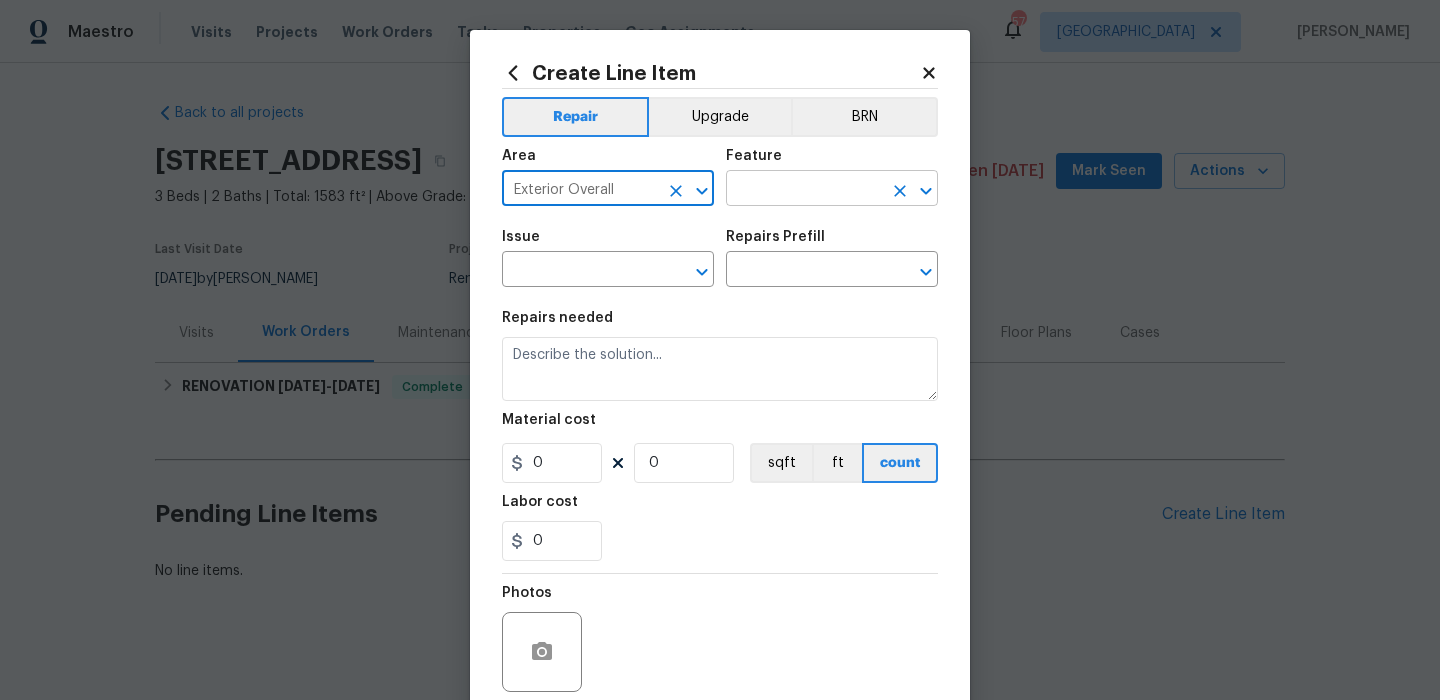 type on "Exterior Overall" 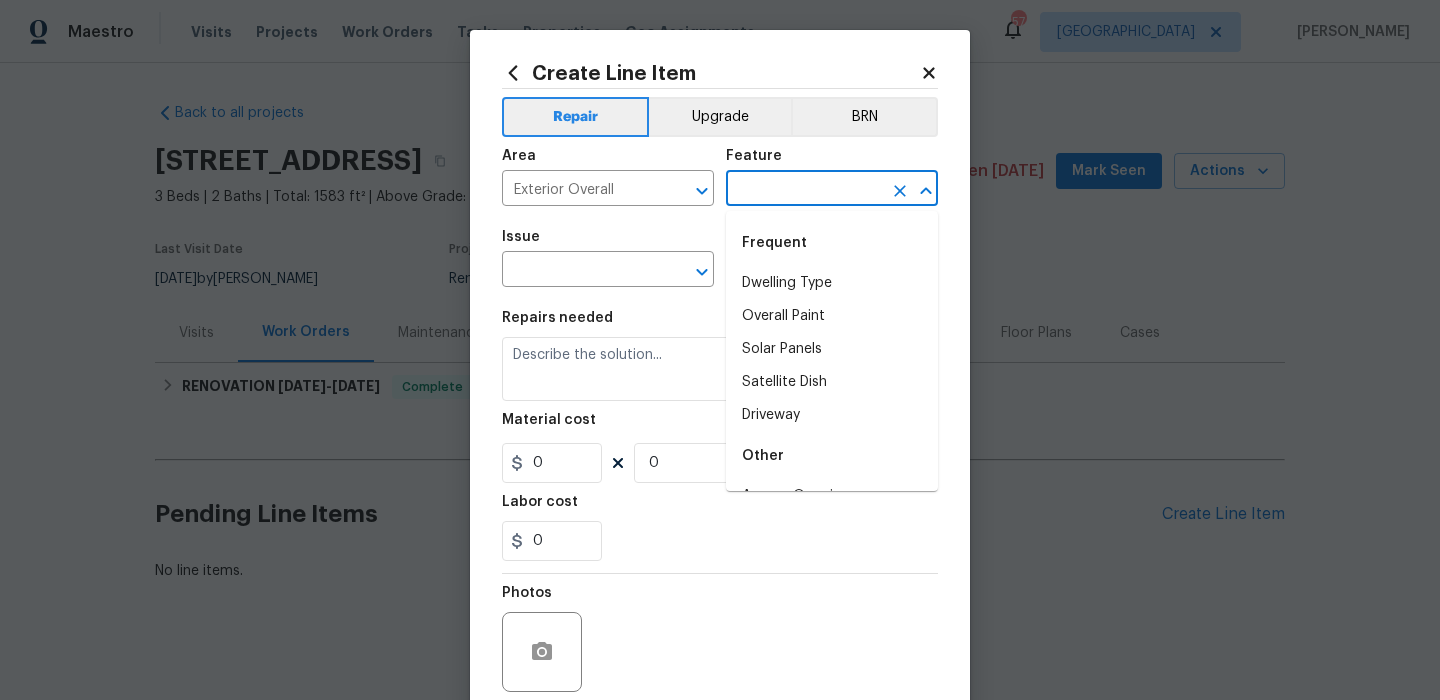 click at bounding box center [804, 190] 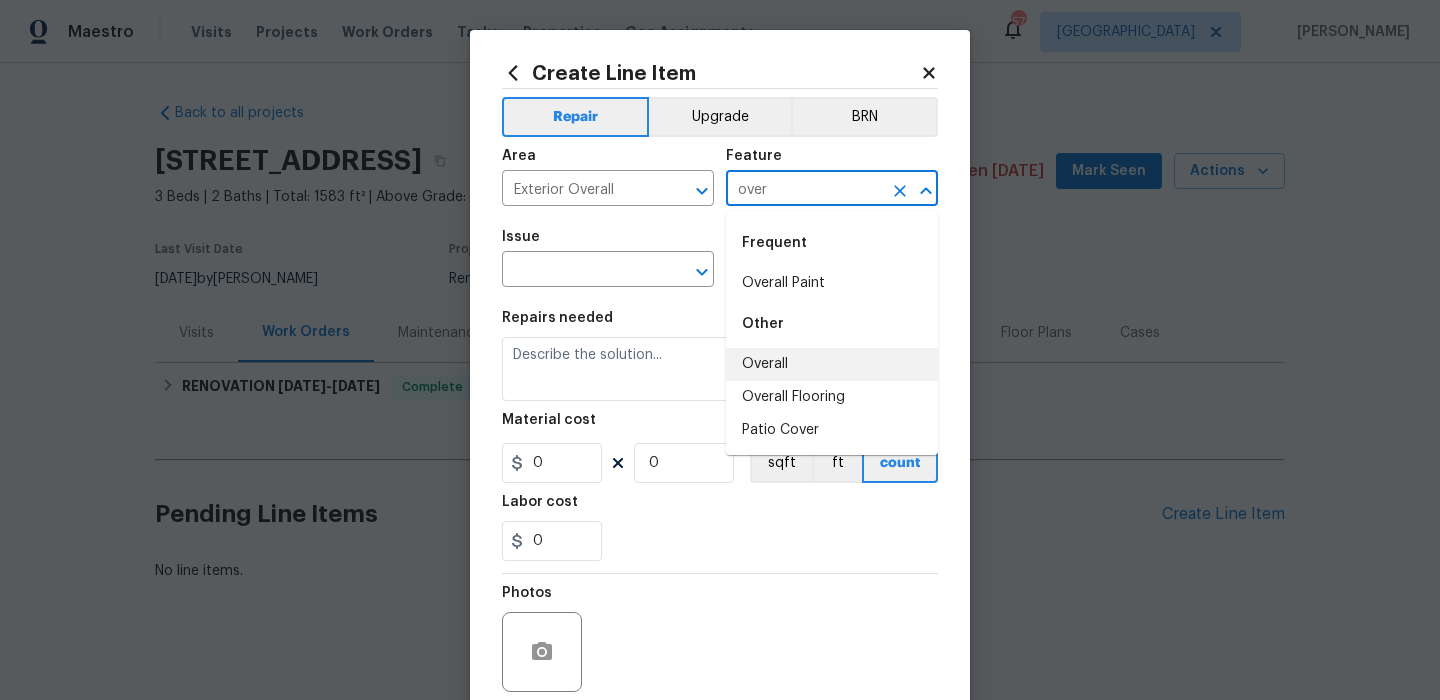 click on "Overall" at bounding box center (832, 364) 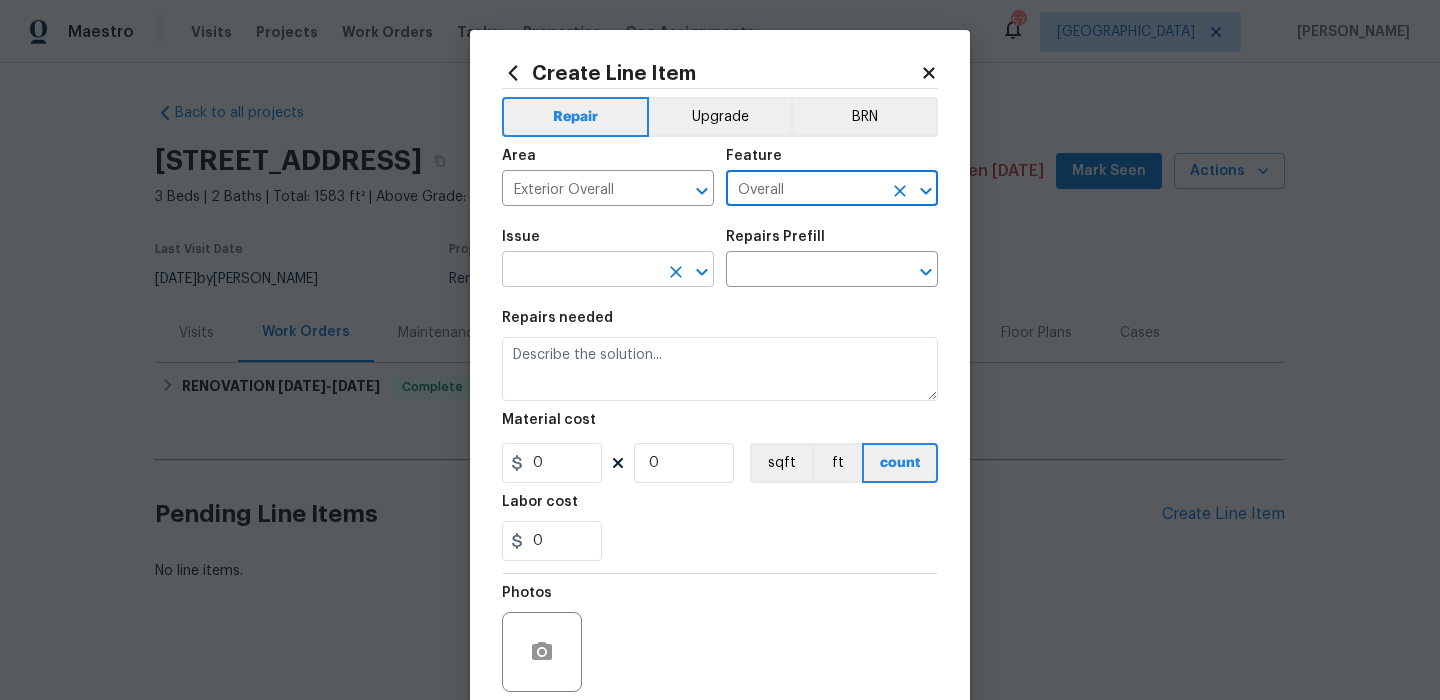 type on "Overall" 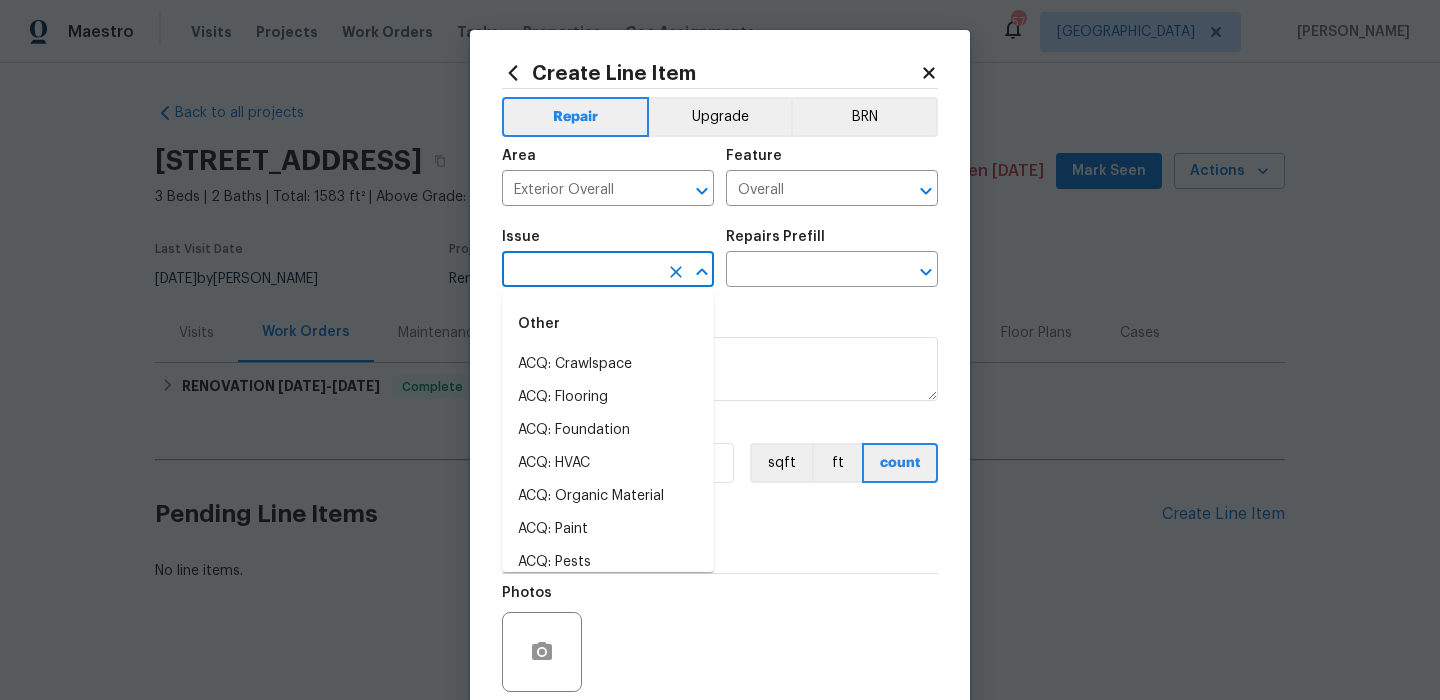 click at bounding box center (580, 271) 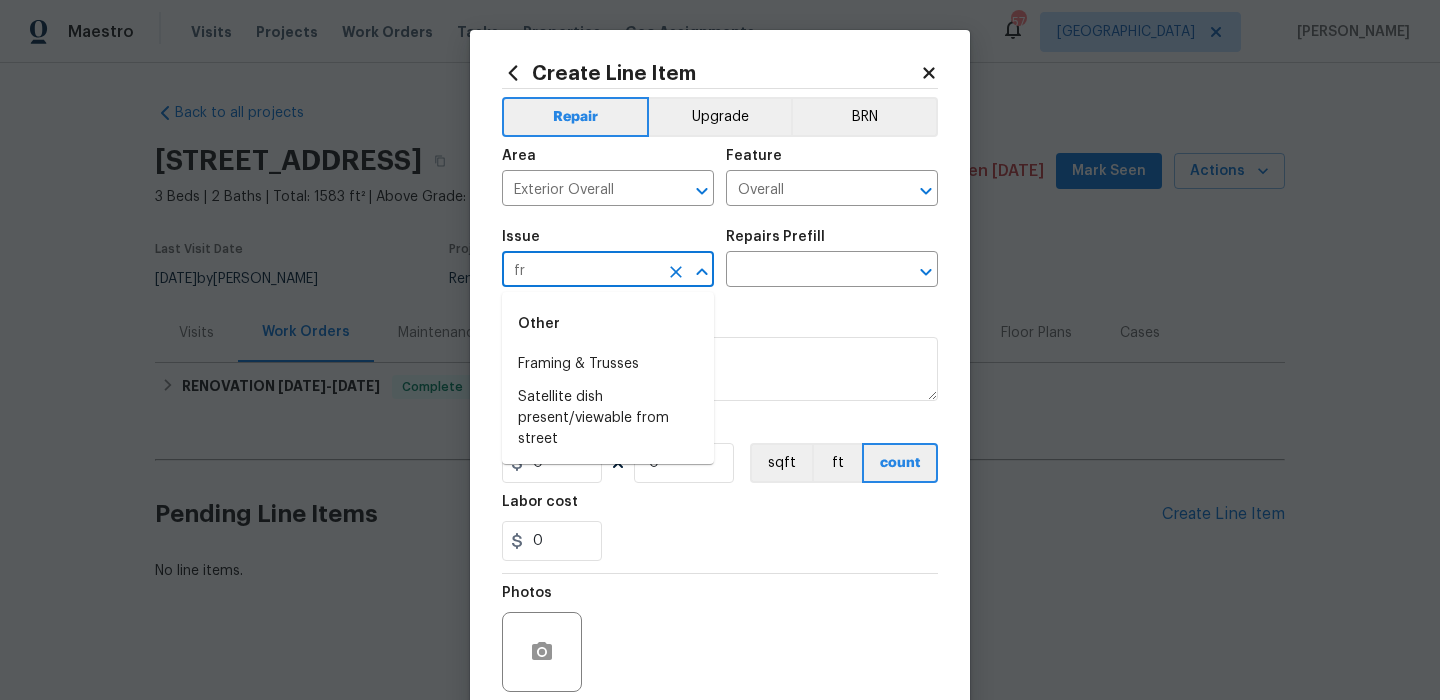type on "f" 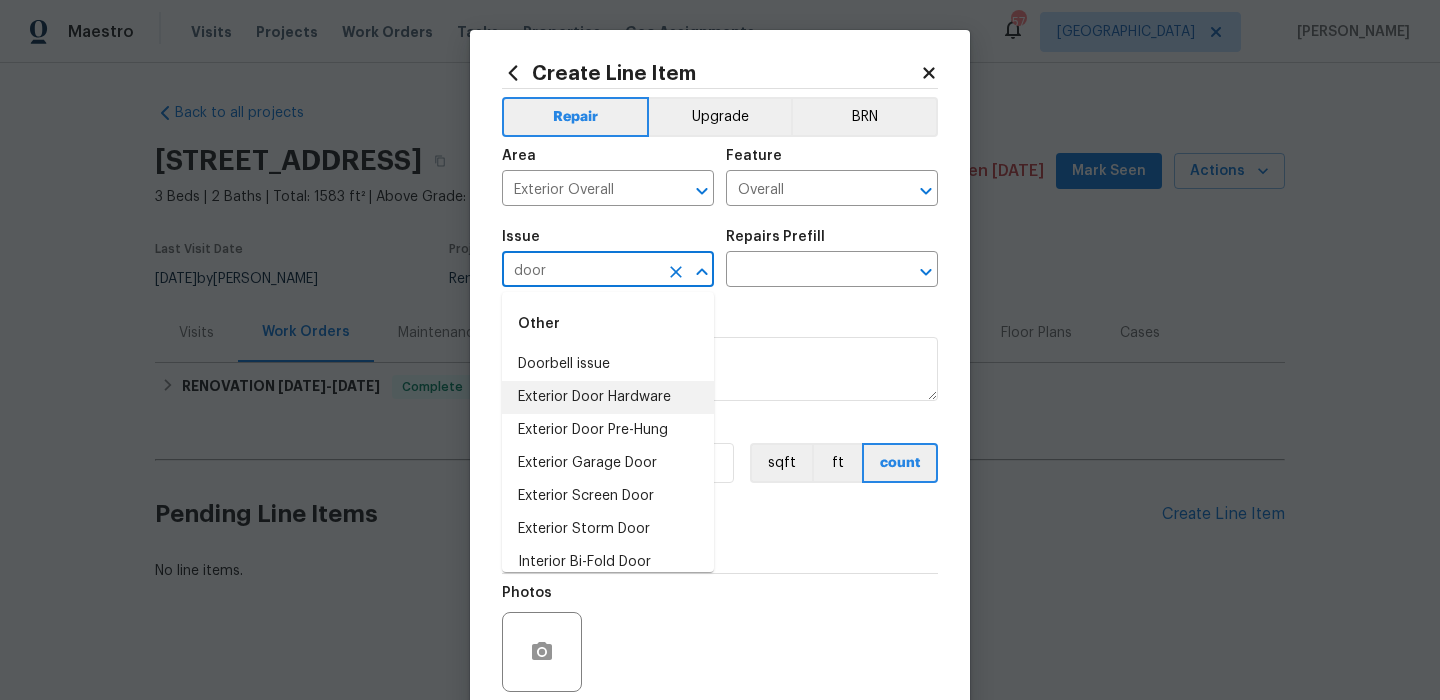 click on "Exterior Door Hardware" at bounding box center [608, 397] 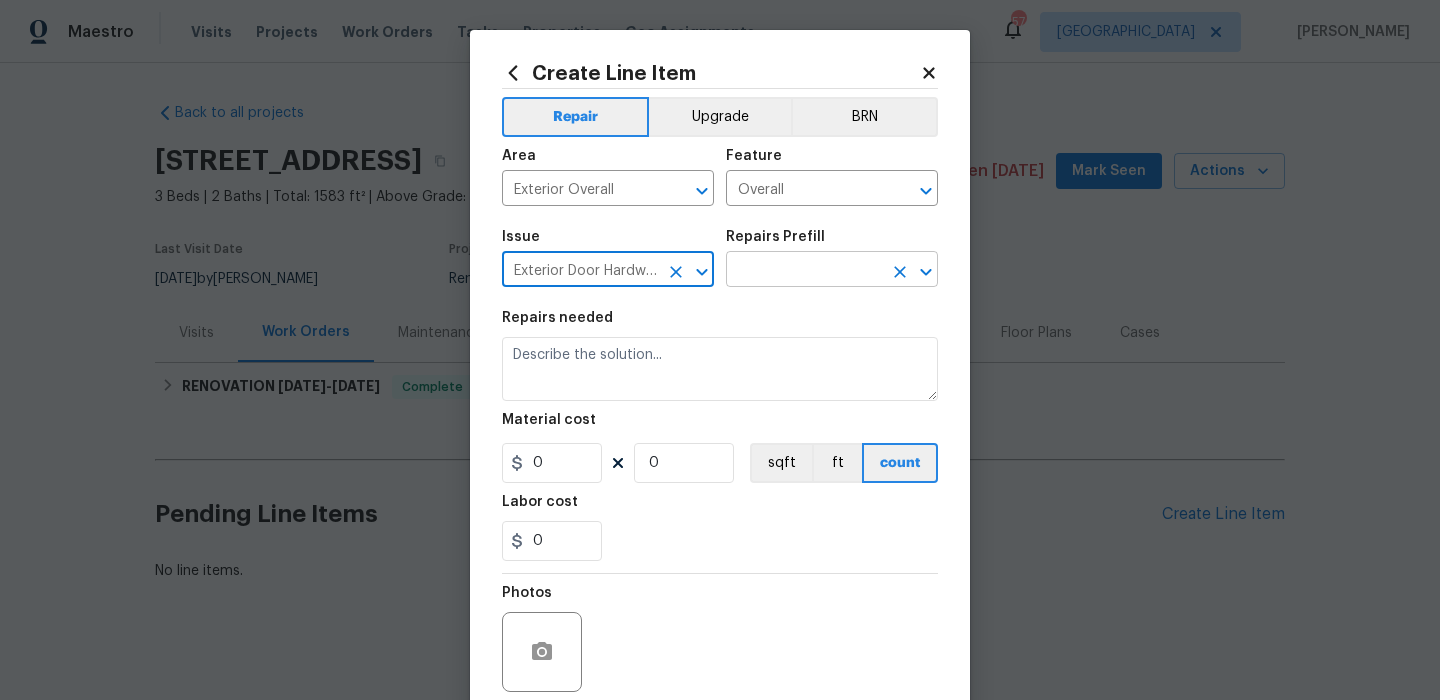type on "Exterior Door Hardware" 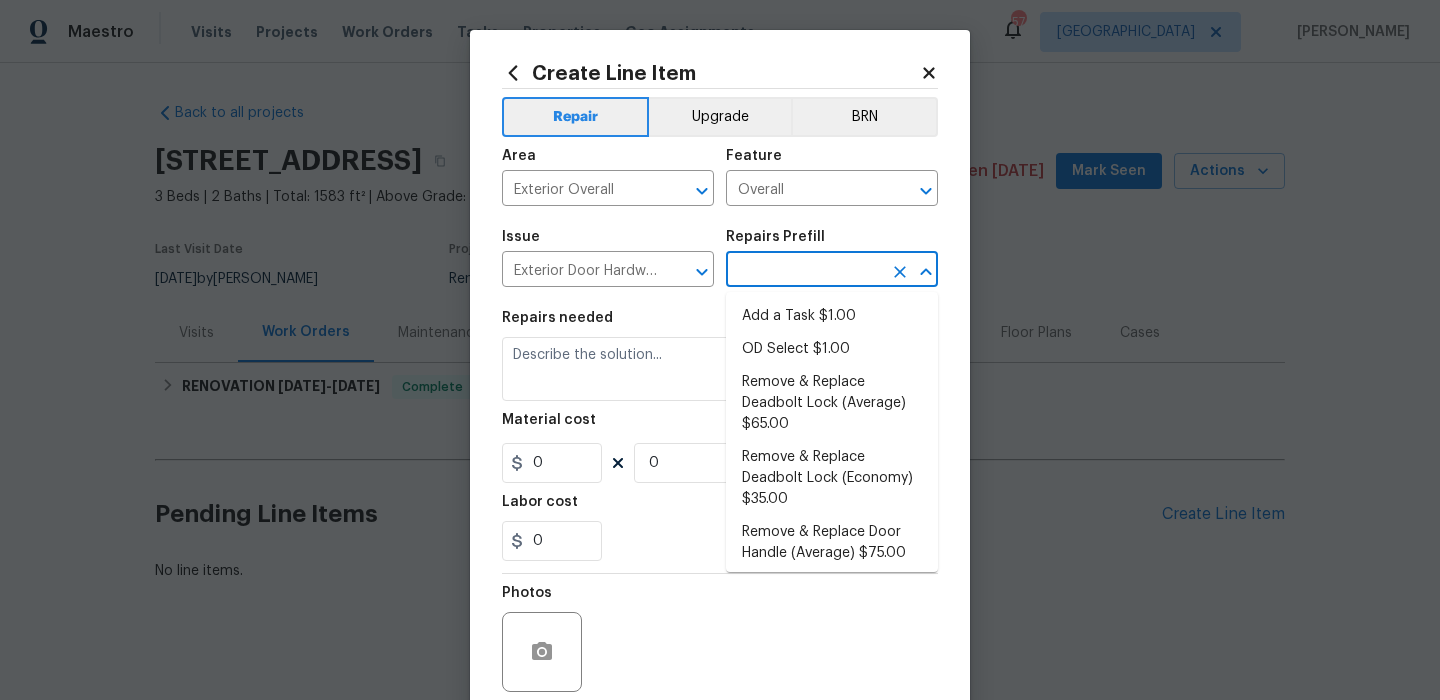 click at bounding box center (804, 271) 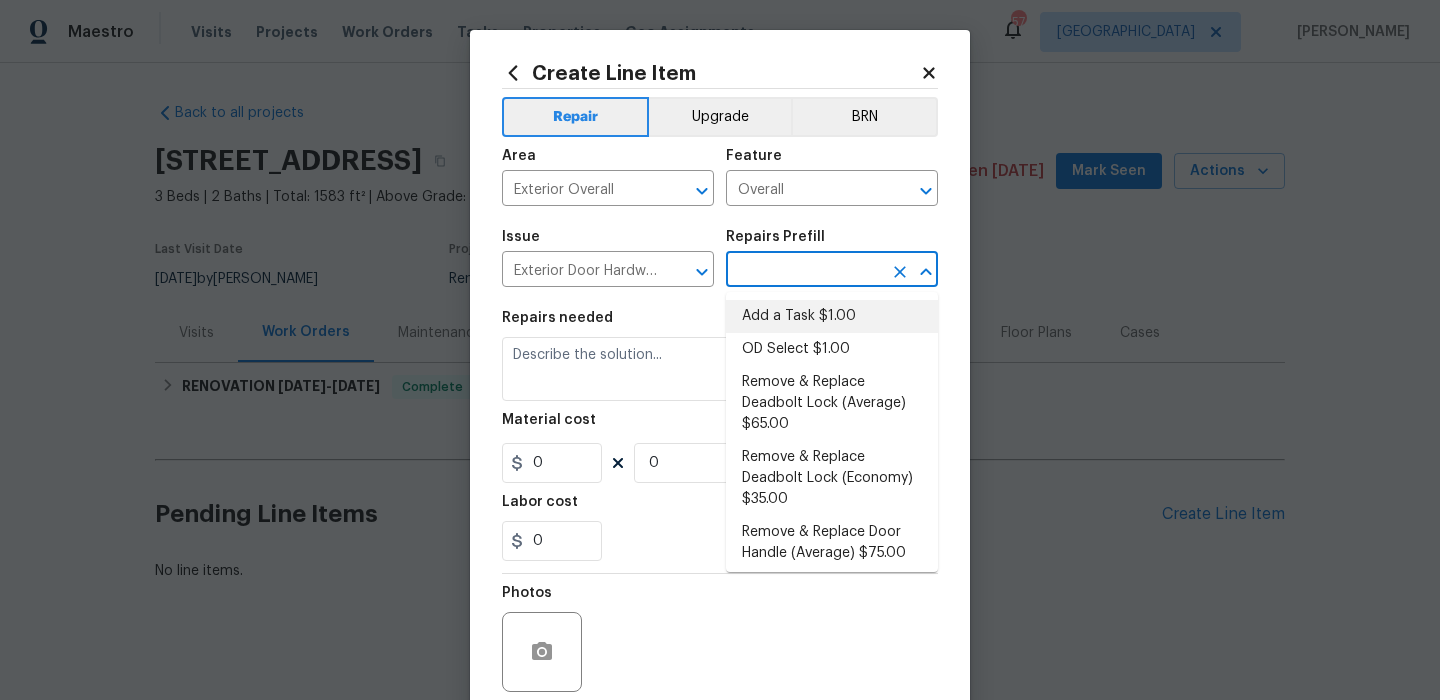 click on "Add a Task $1.00" at bounding box center [832, 316] 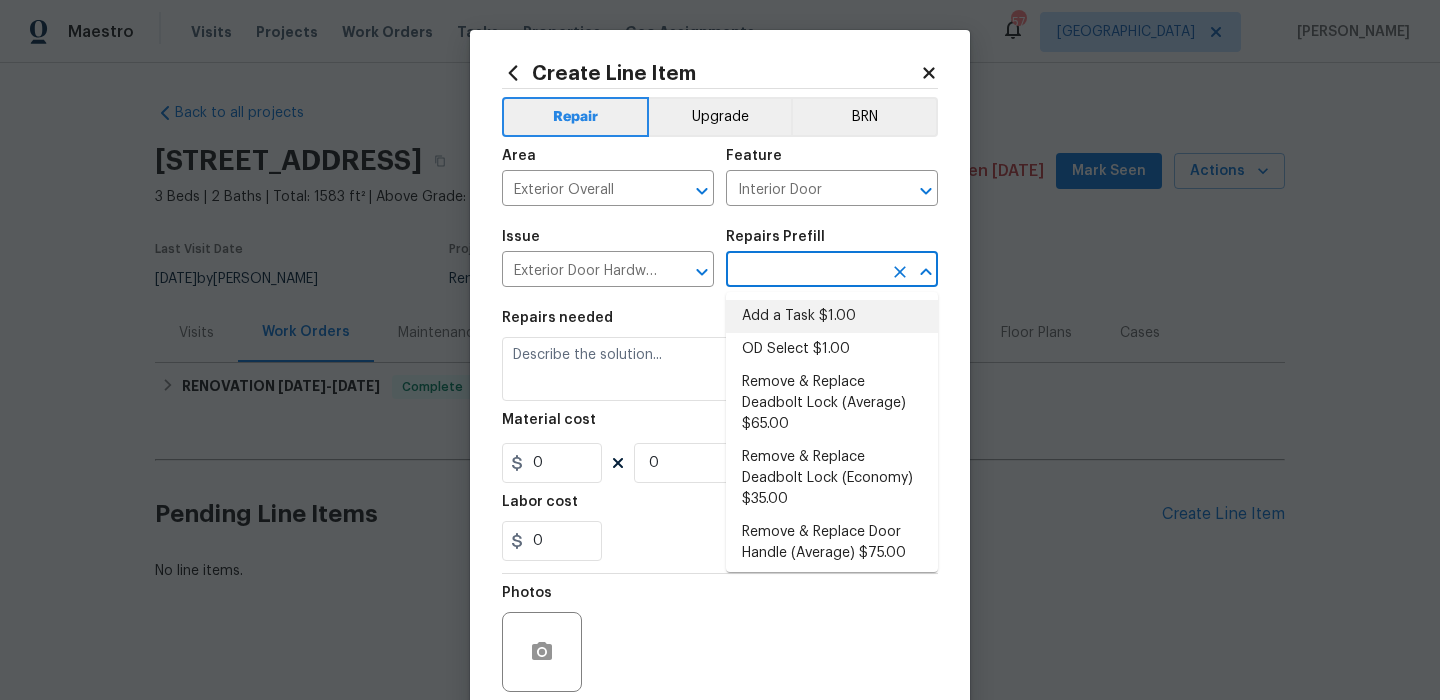 type on "Add a Task $1.00" 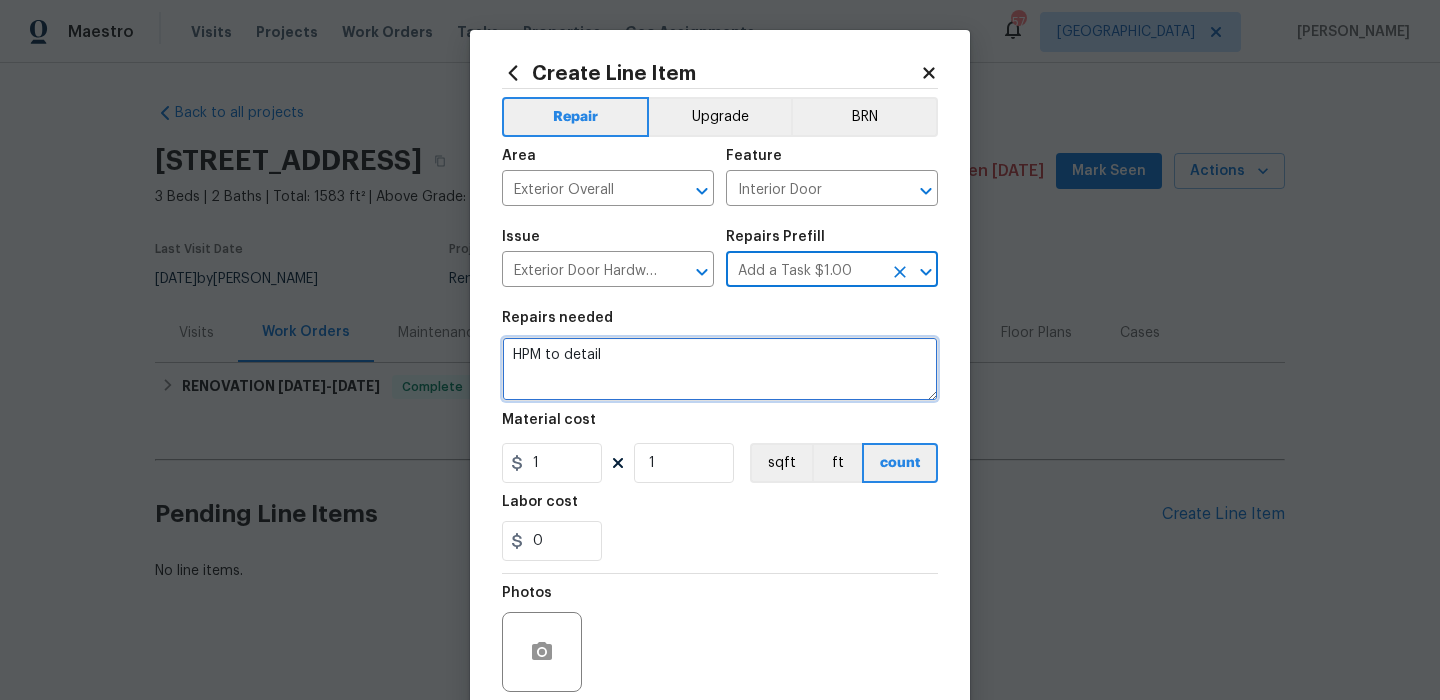 click on "HPM to detail" at bounding box center [720, 369] 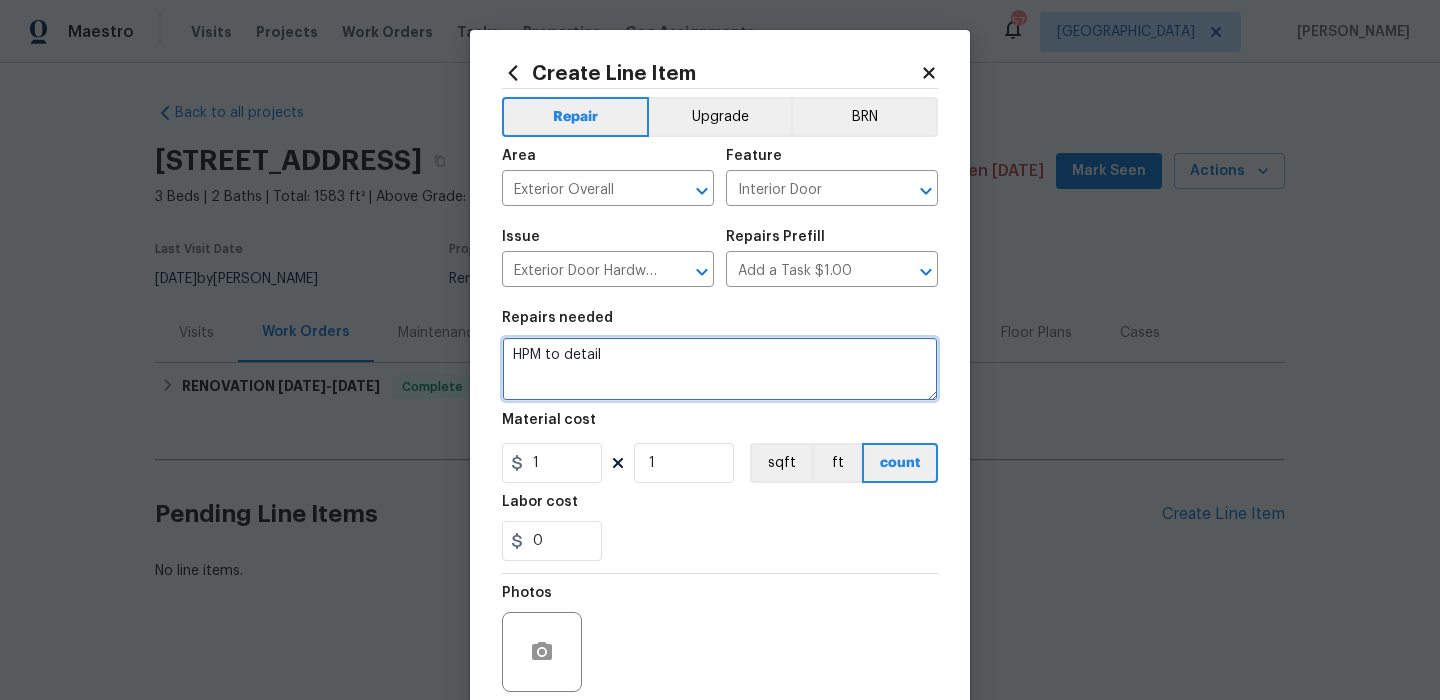 click on "HPM to detail" at bounding box center [720, 369] 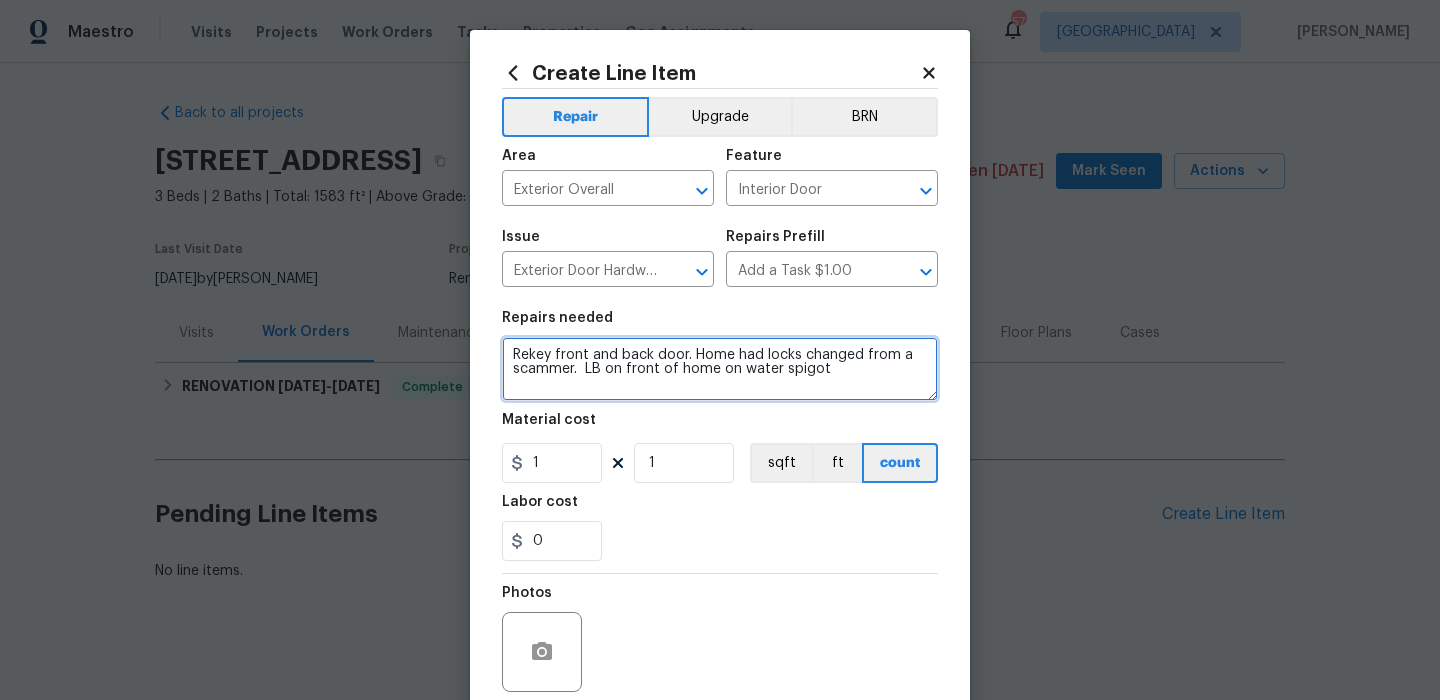 scroll, scrollTop: 98, scrollLeft: 0, axis: vertical 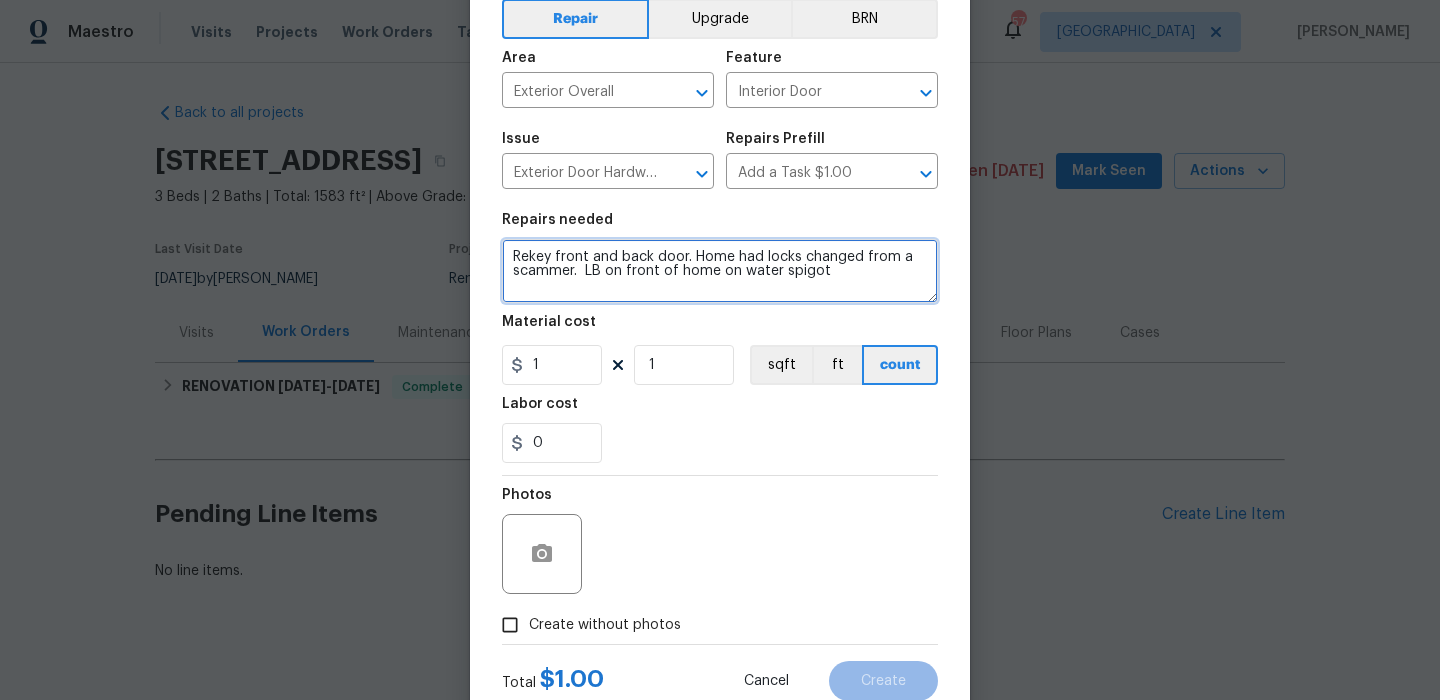 type on "Rekey front and back door. Home had locks changed from a scammer.  LB on front of home on water spigot" 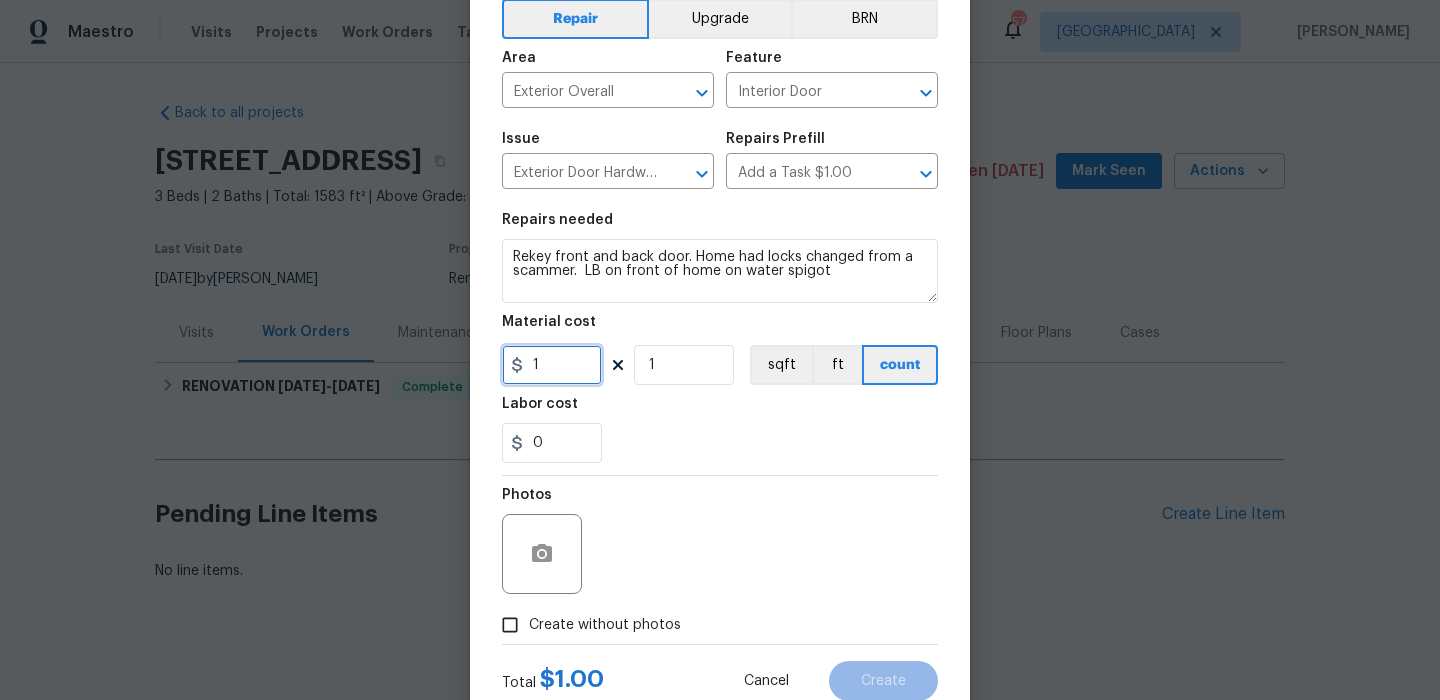 click on "1" at bounding box center (552, 365) 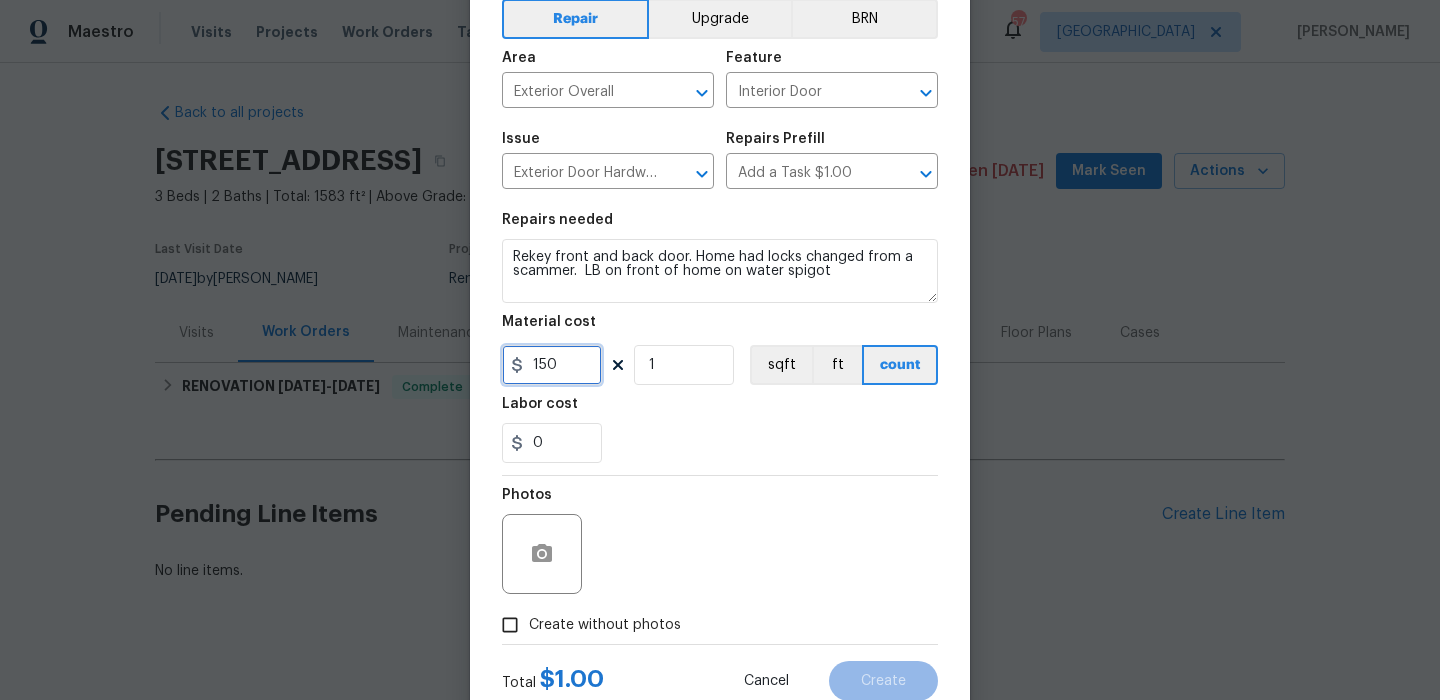 scroll, scrollTop: 162, scrollLeft: 0, axis: vertical 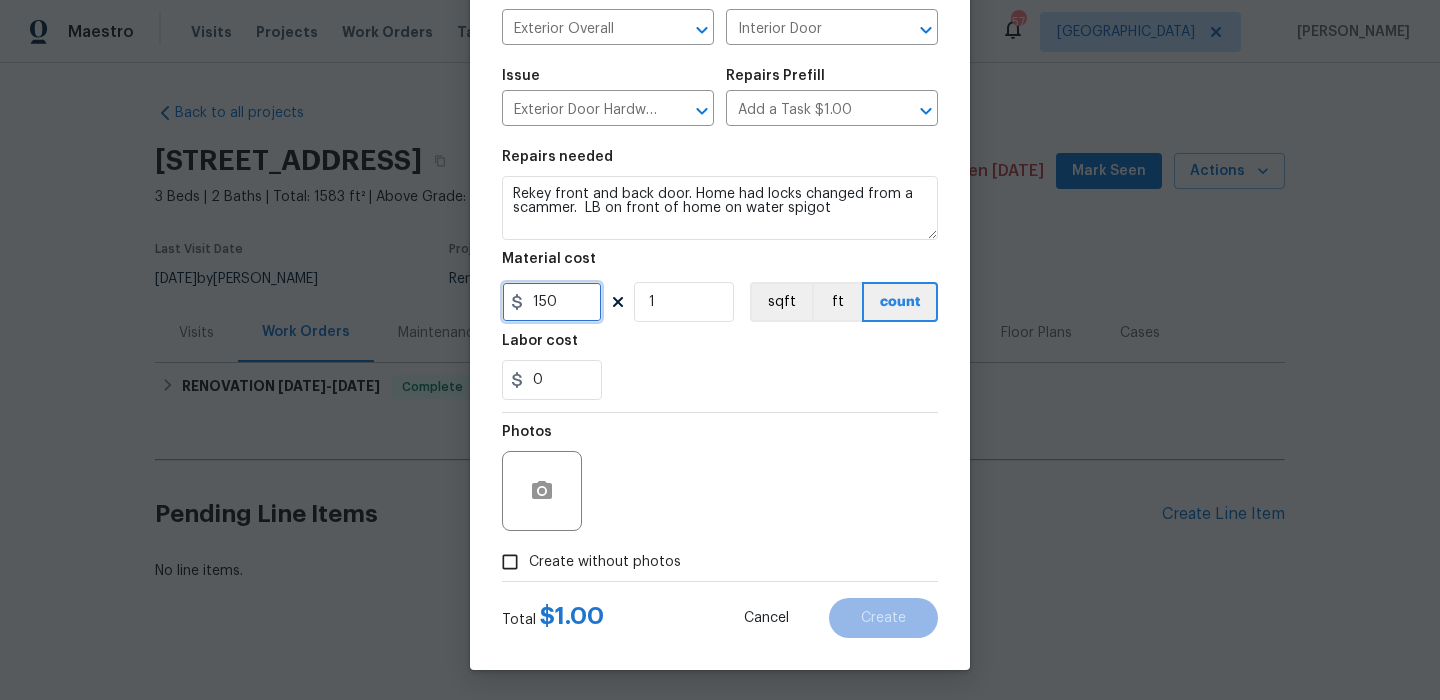 type on "150" 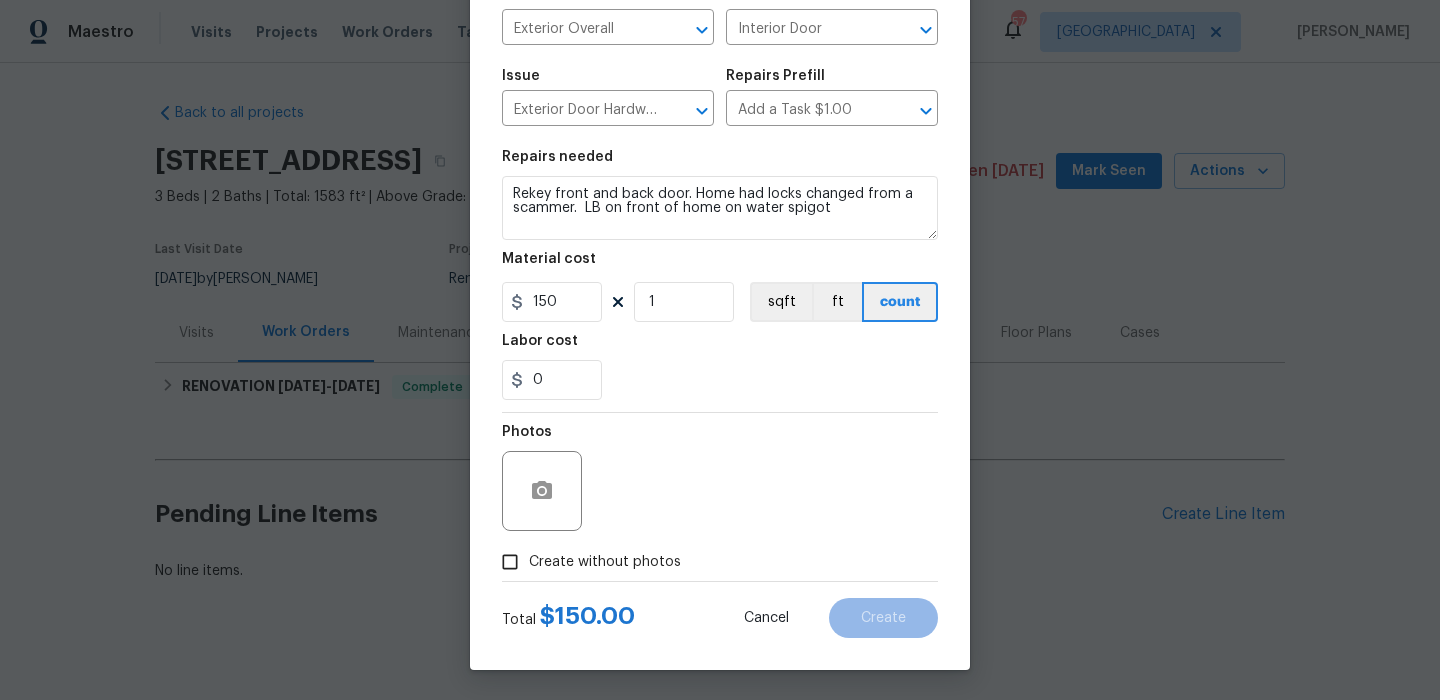 click on "Create without photos" at bounding box center [586, 562] 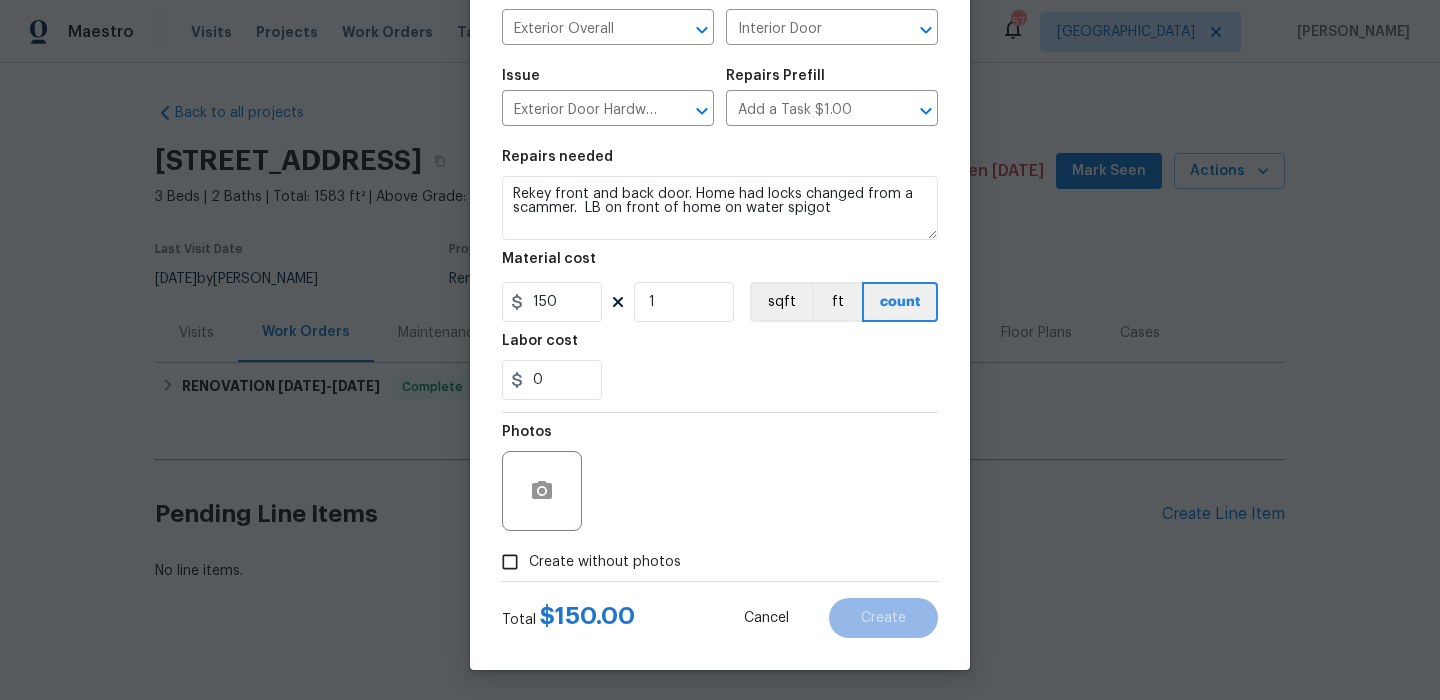 click on "Create without photos" at bounding box center (510, 562) 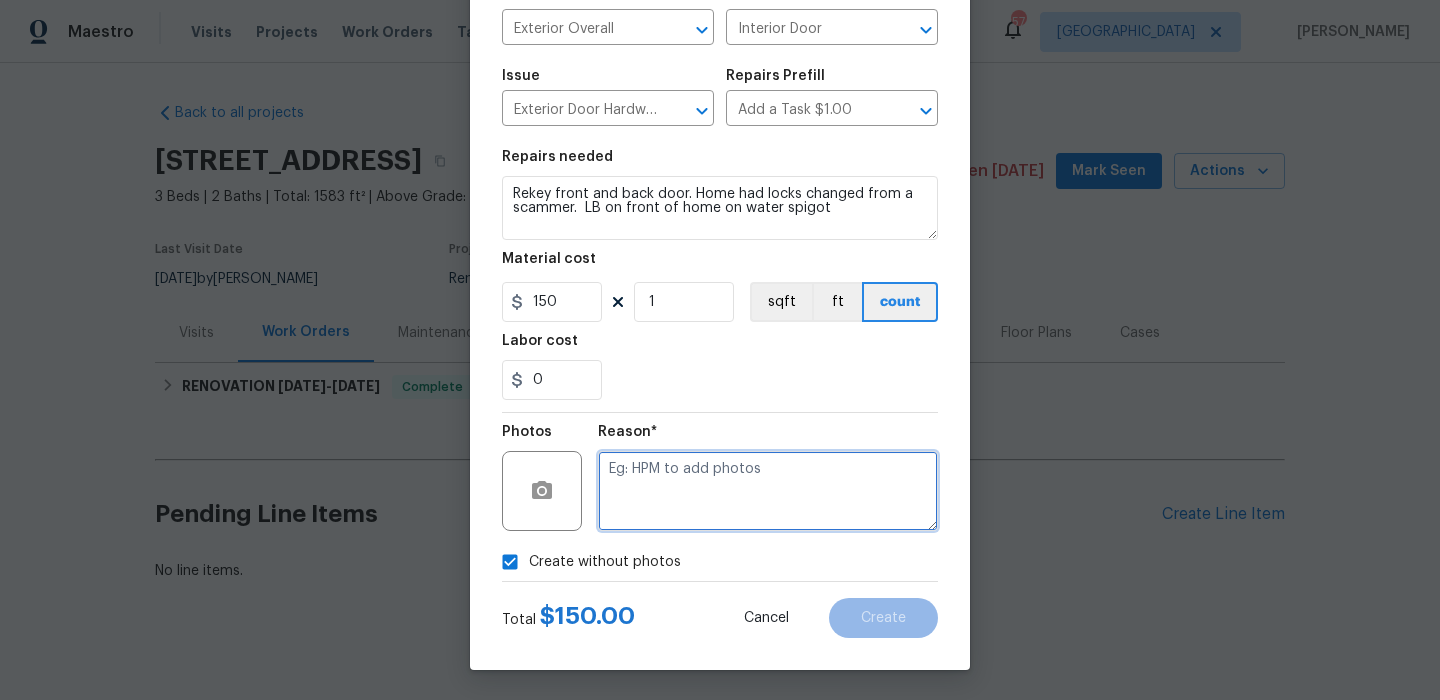 drag, startPoint x: 612, startPoint y: 545, endPoint x: 678, endPoint y: 518, distance: 71.30919 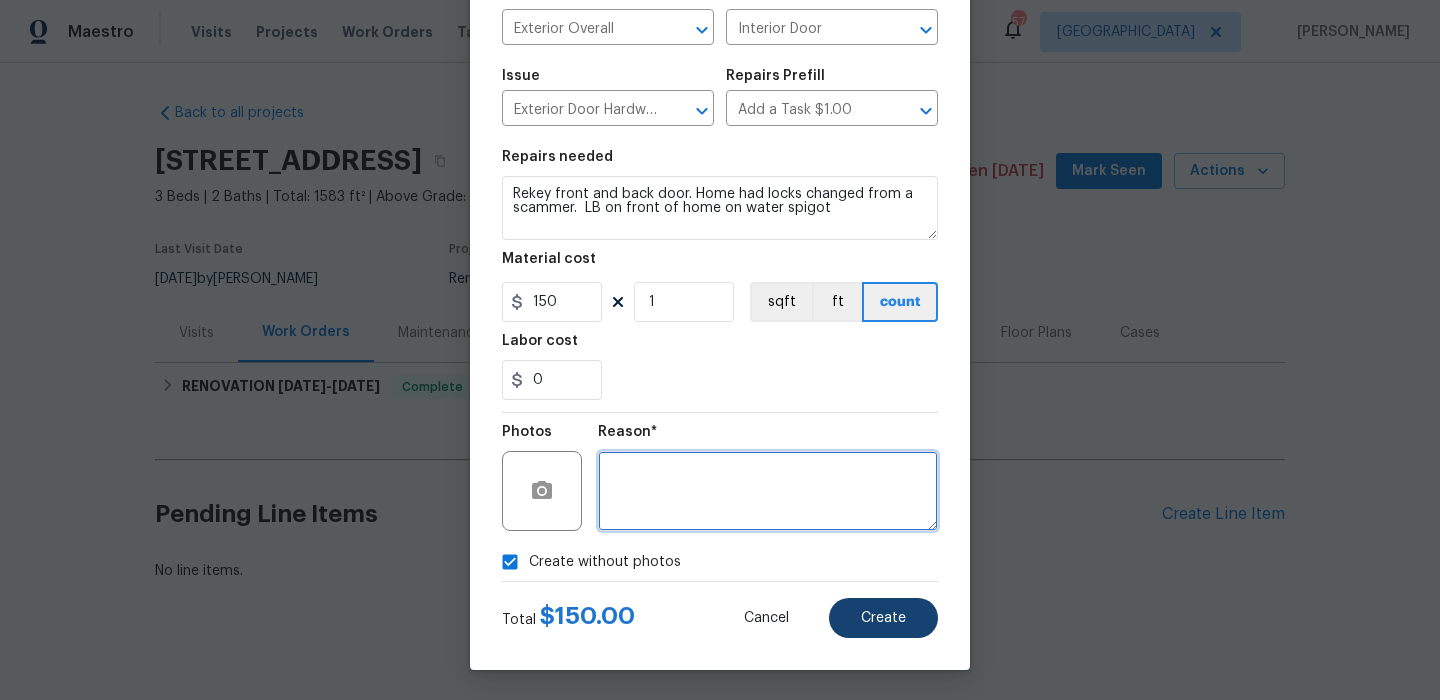 type 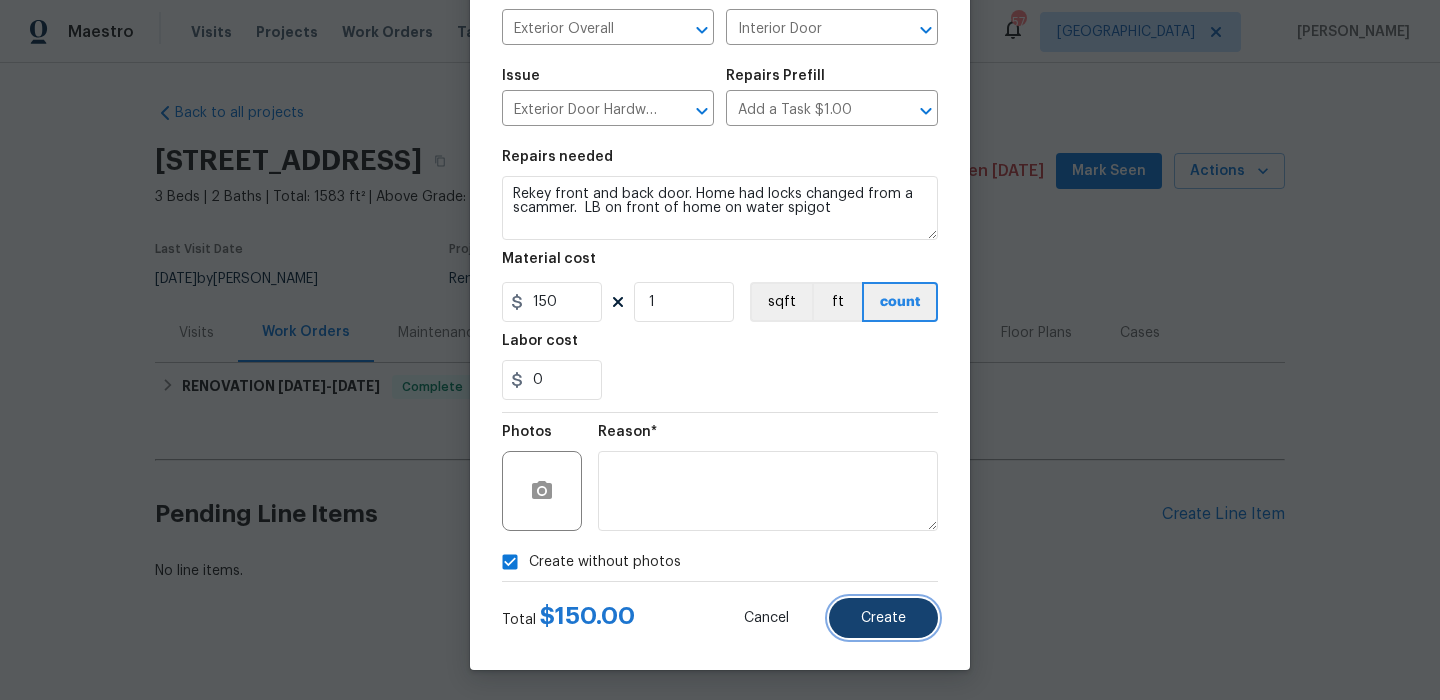 click on "Create" at bounding box center (883, 618) 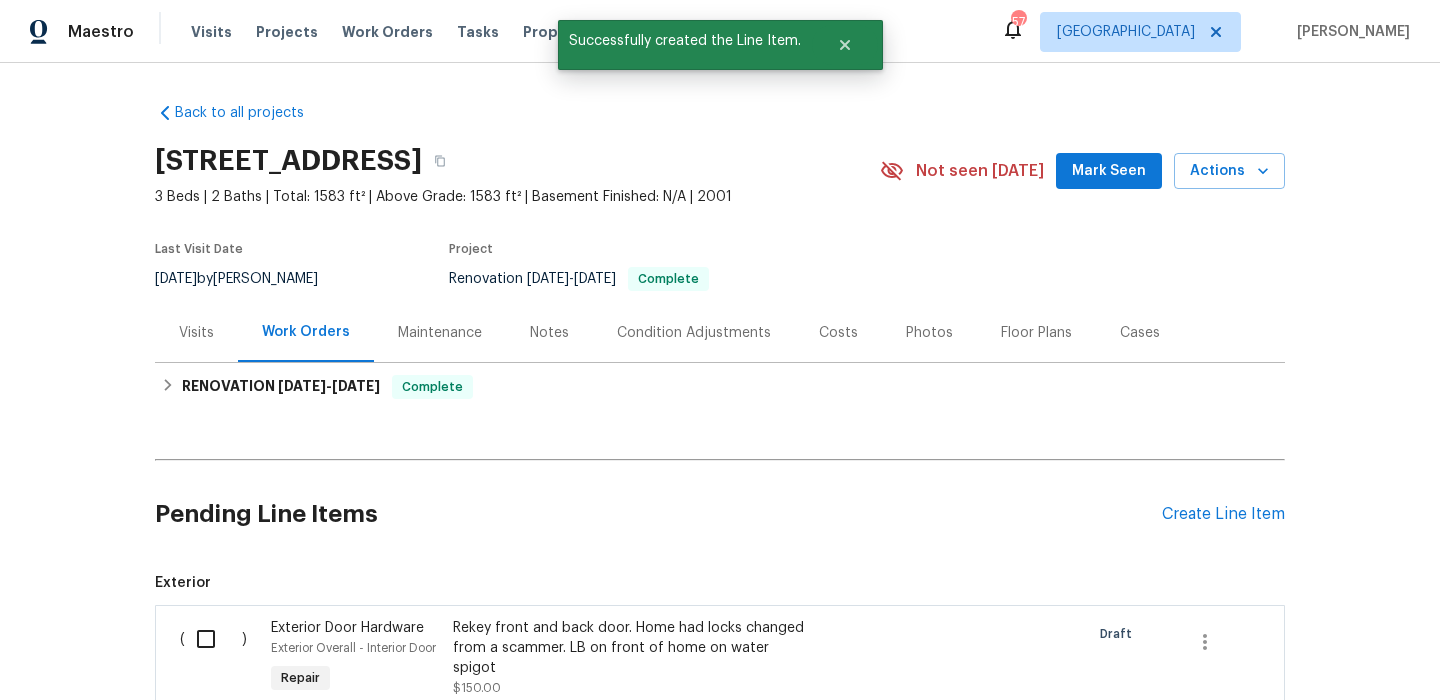 click at bounding box center [213, 639] 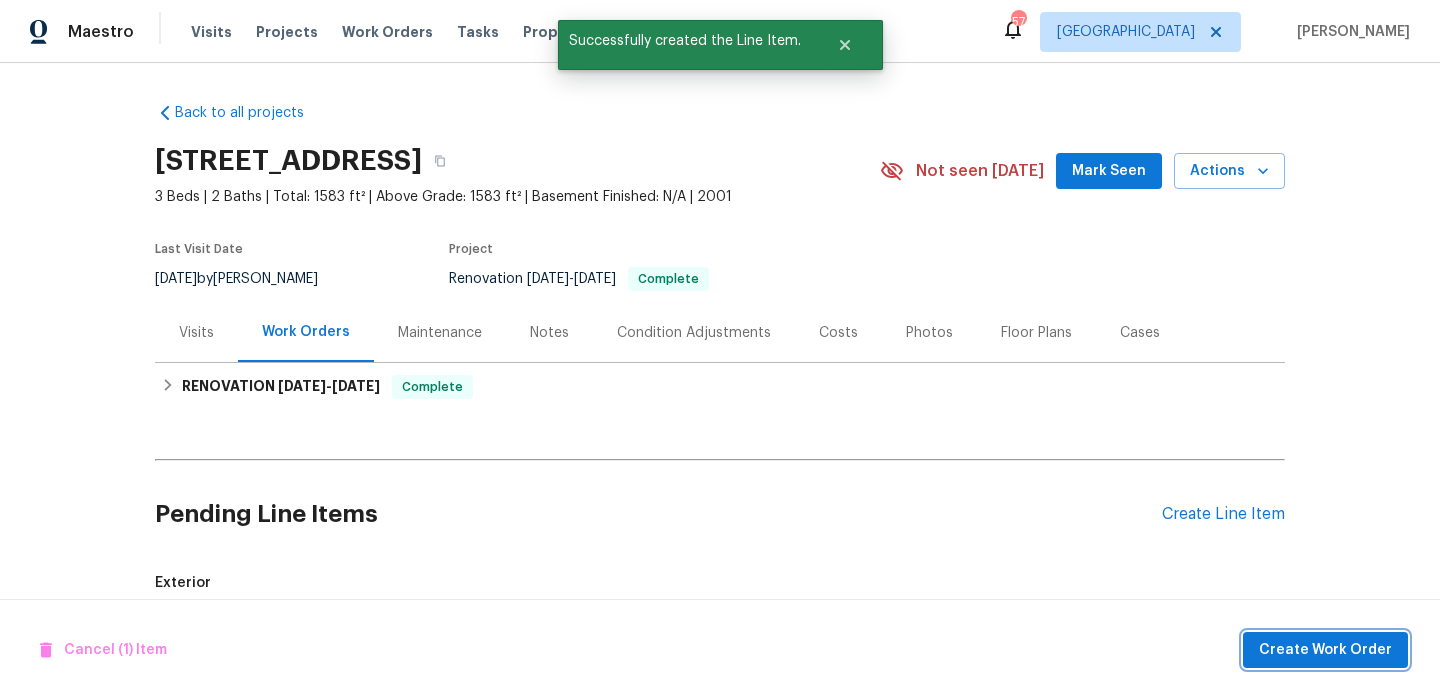 click on "Create Work Order" at bounding box center [1325, 650] 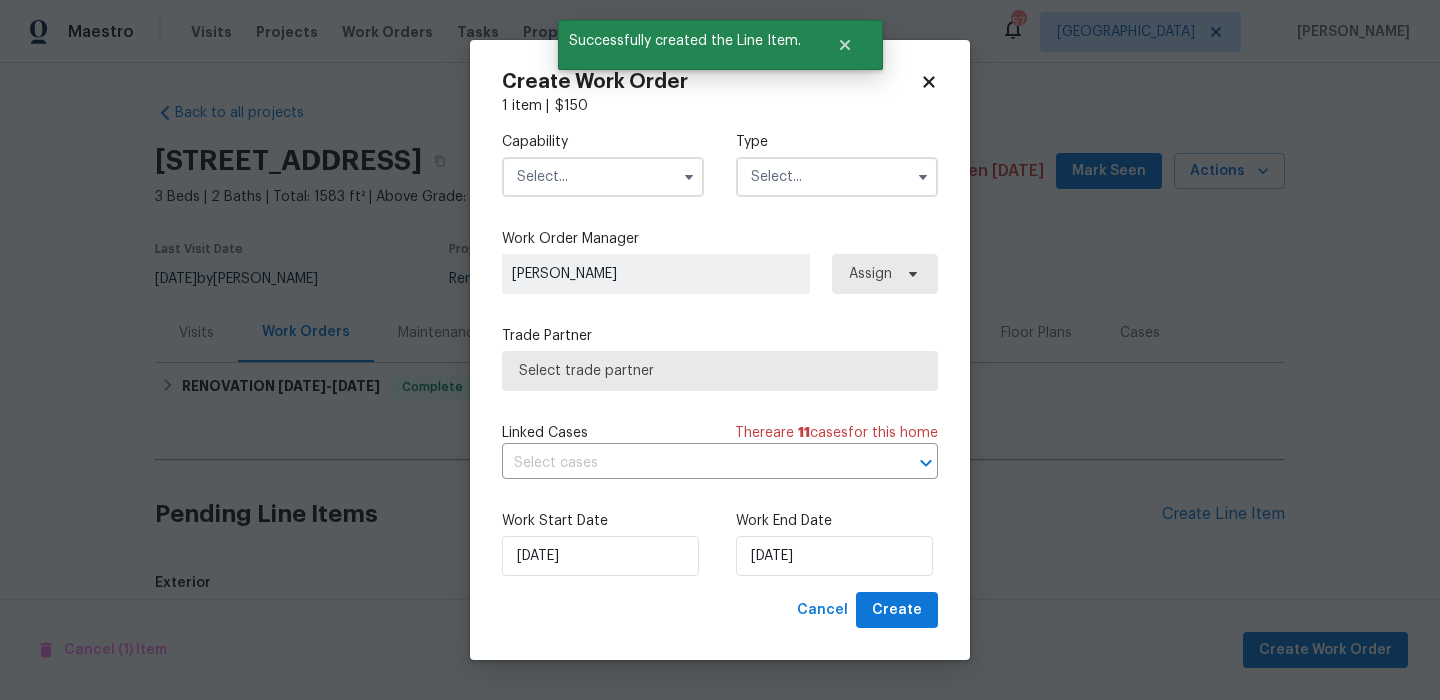 click on "Capability   Type" at bounding box center [720, 164] 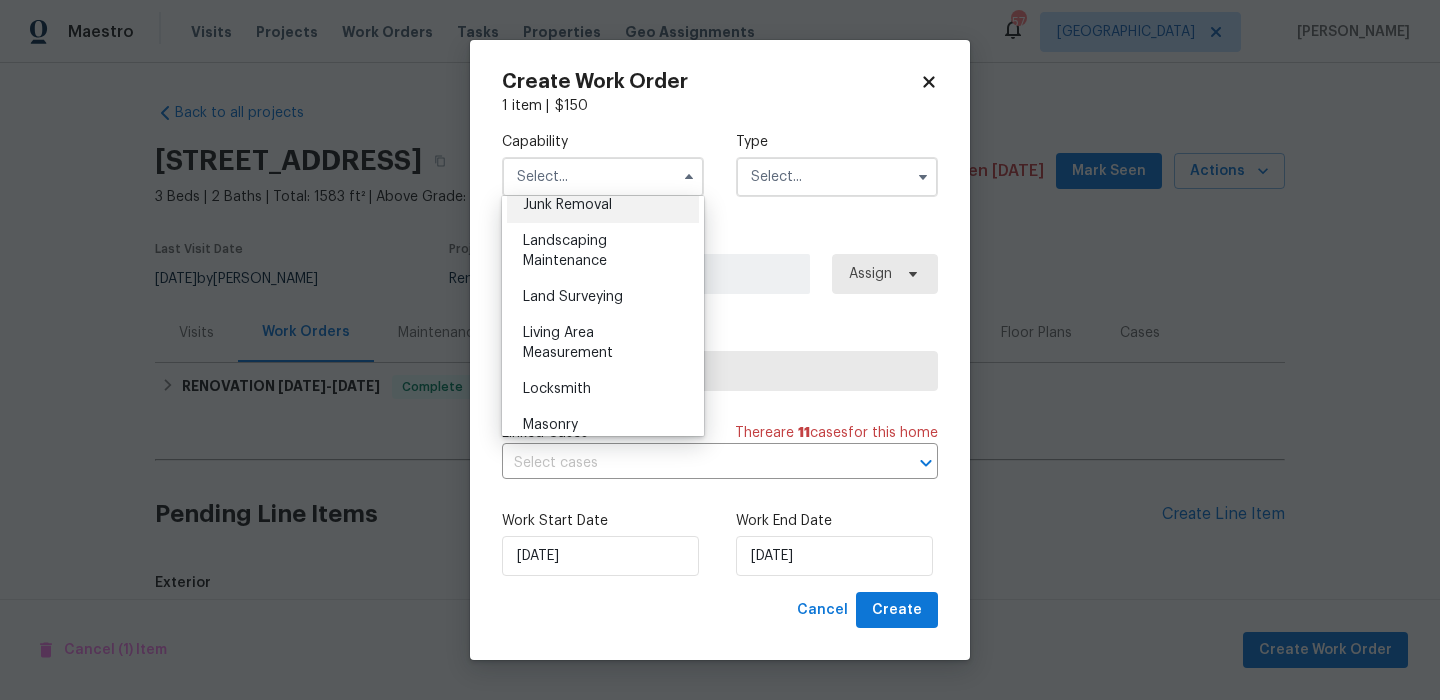 scroll, scrollTop: 1315, scrollLeft: 0, axis: vertical 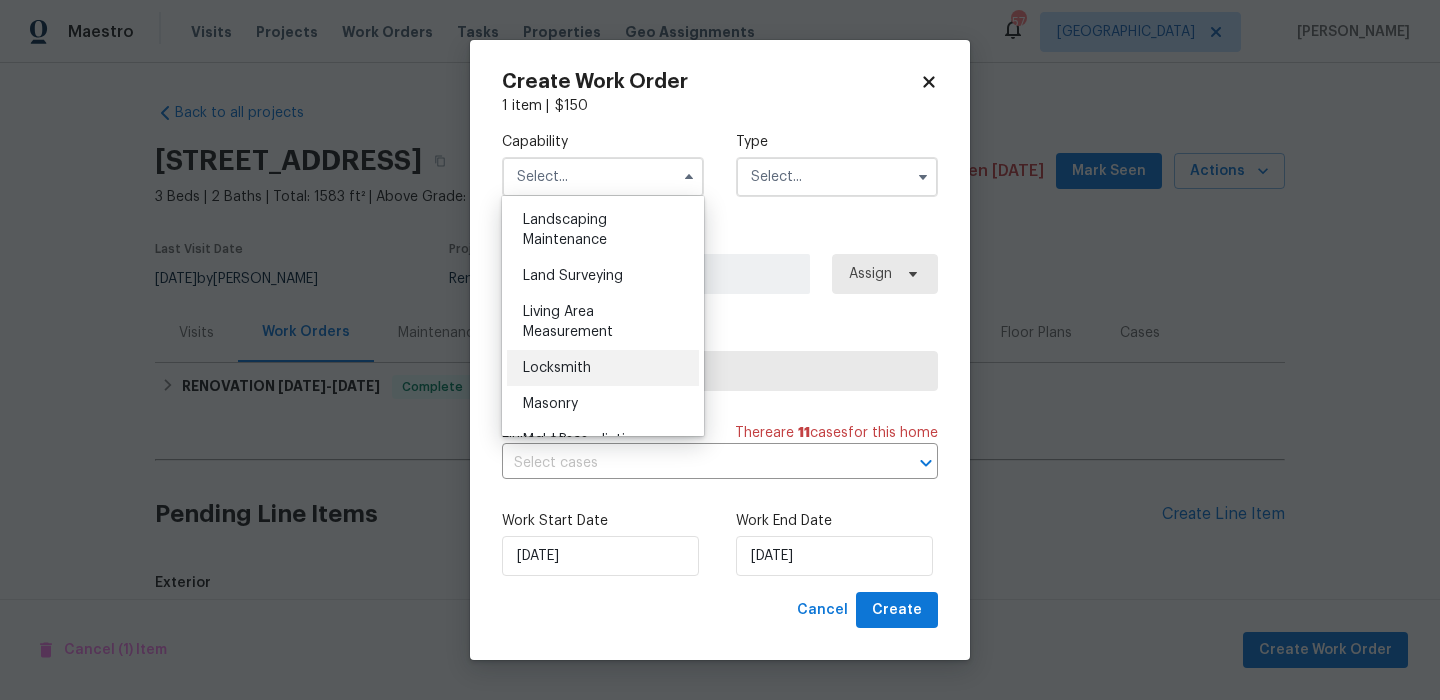 click on "Locksmith" at bounding box center (603, 368) 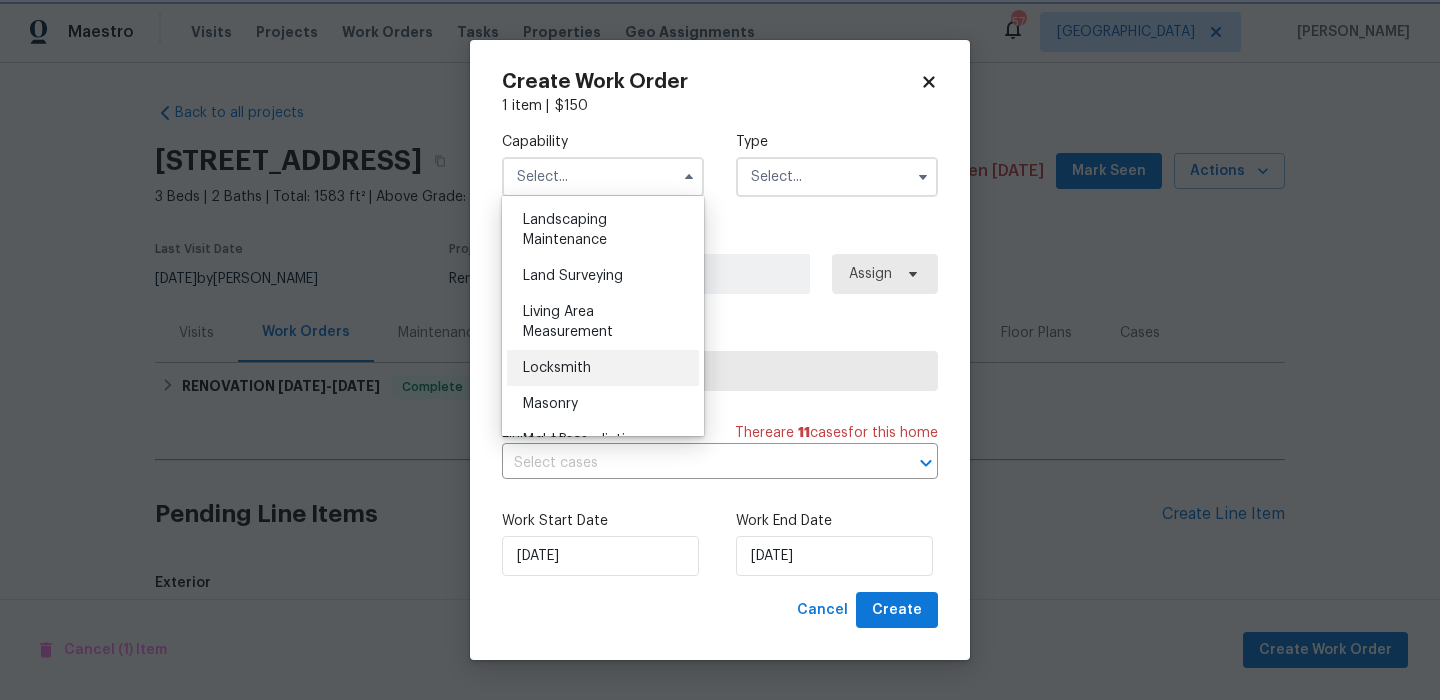 type on "Locksmith" 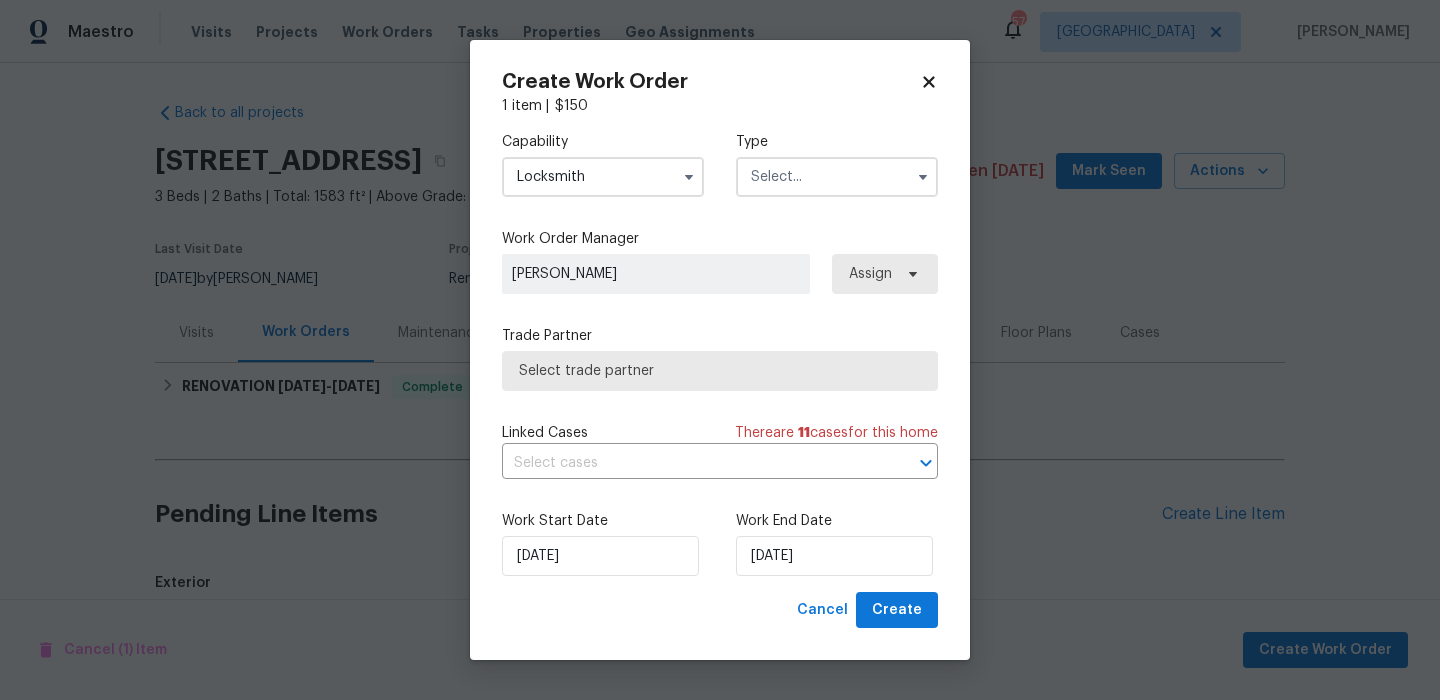 click at bounding box center [837, 177] 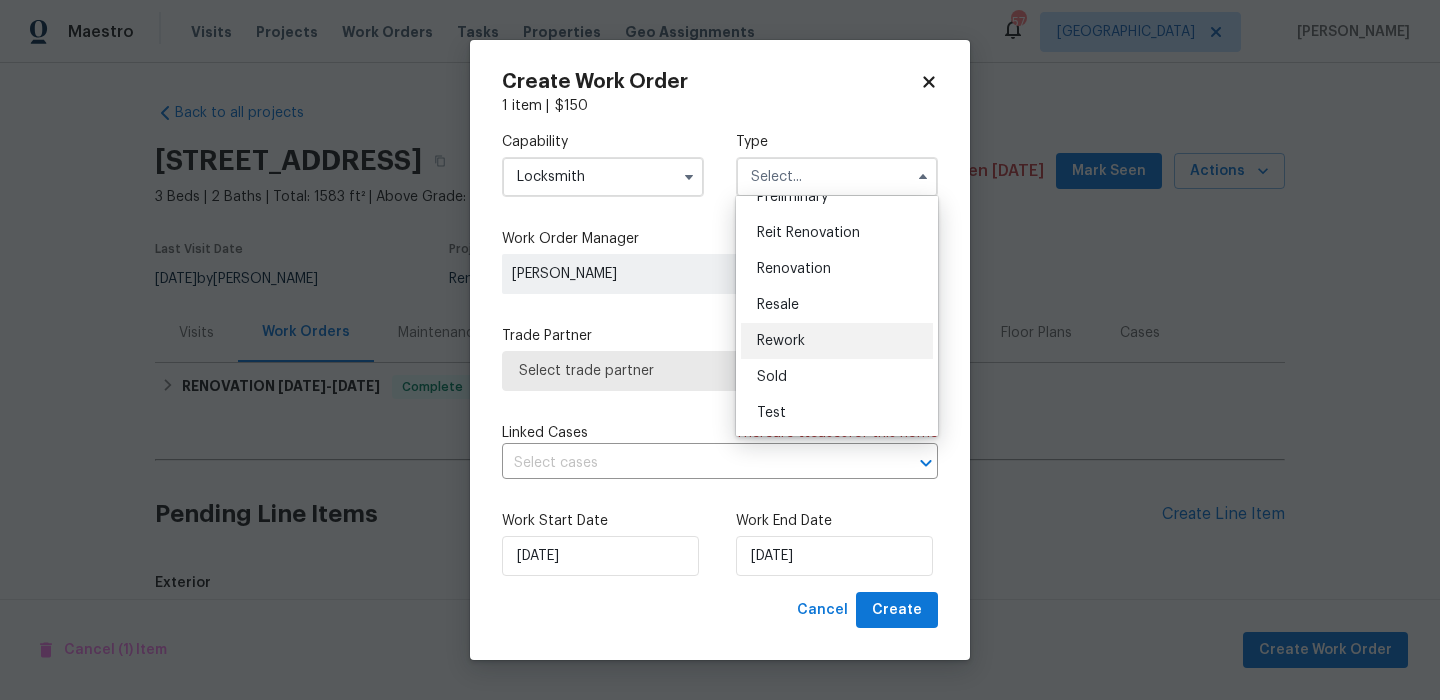 scroll, scrollTop: 0, scrollLeft: 0, axis: both 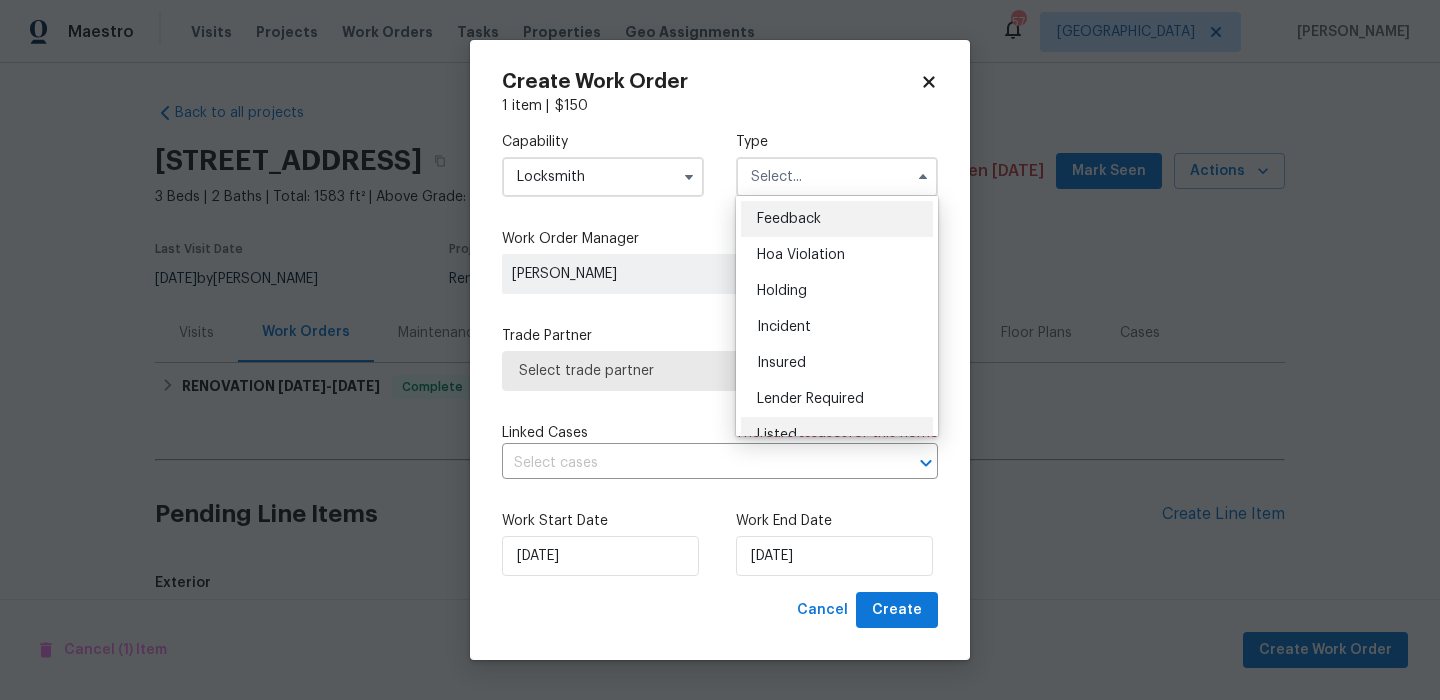 click on "Listed" at bounding box center [837, 435] 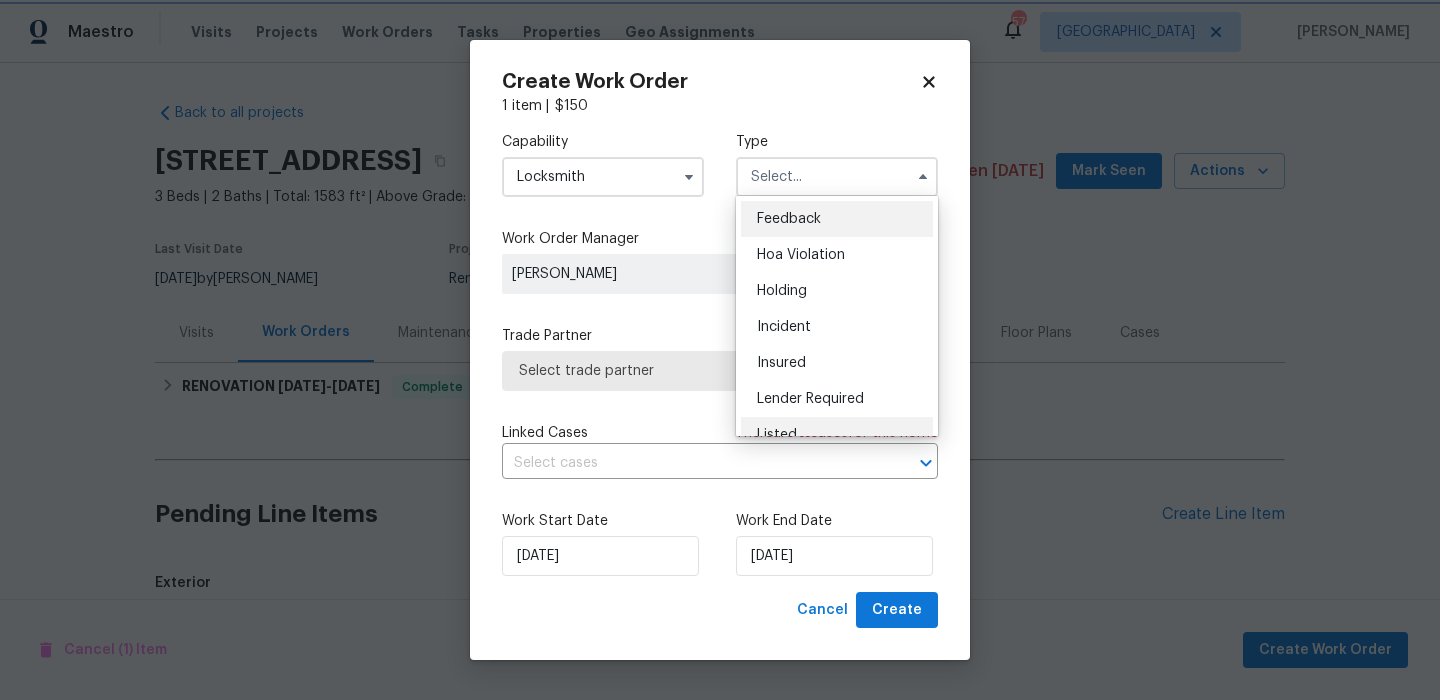 type on "Listed" 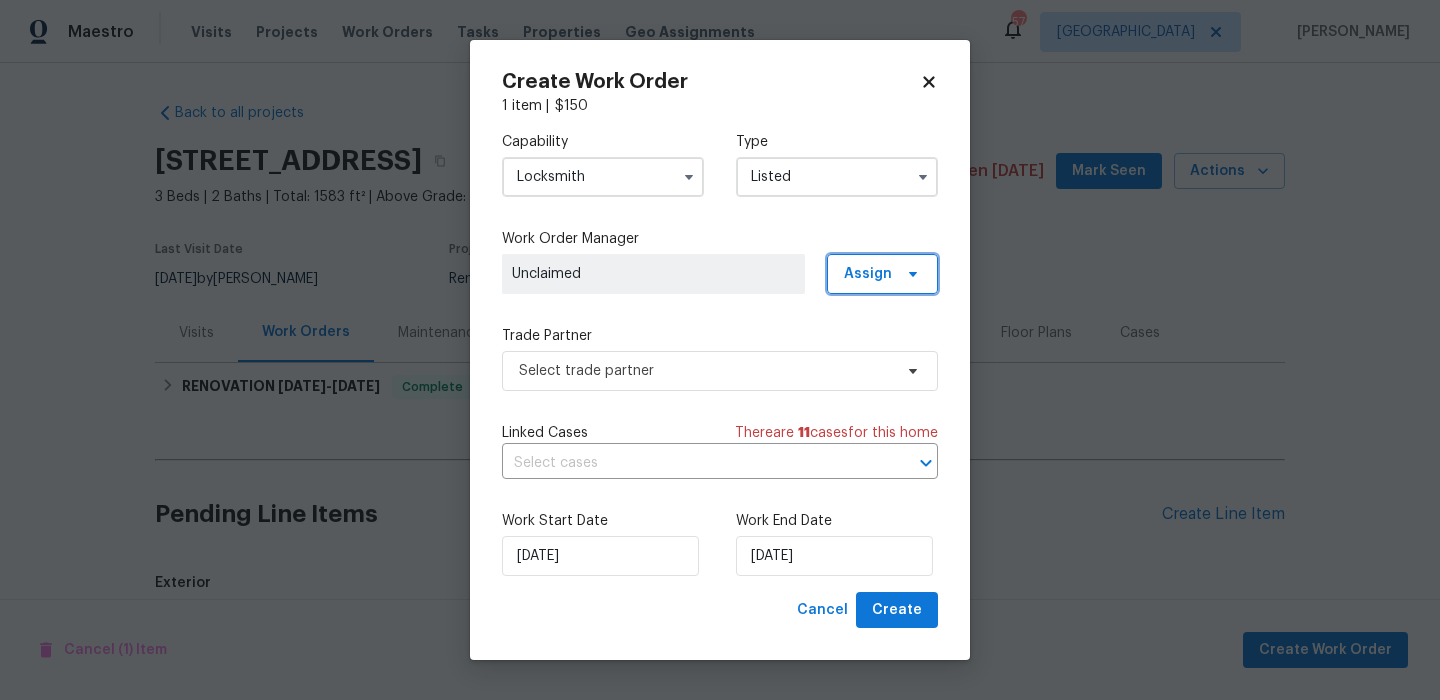 click on "Assign" at bounding box center [868, 274] 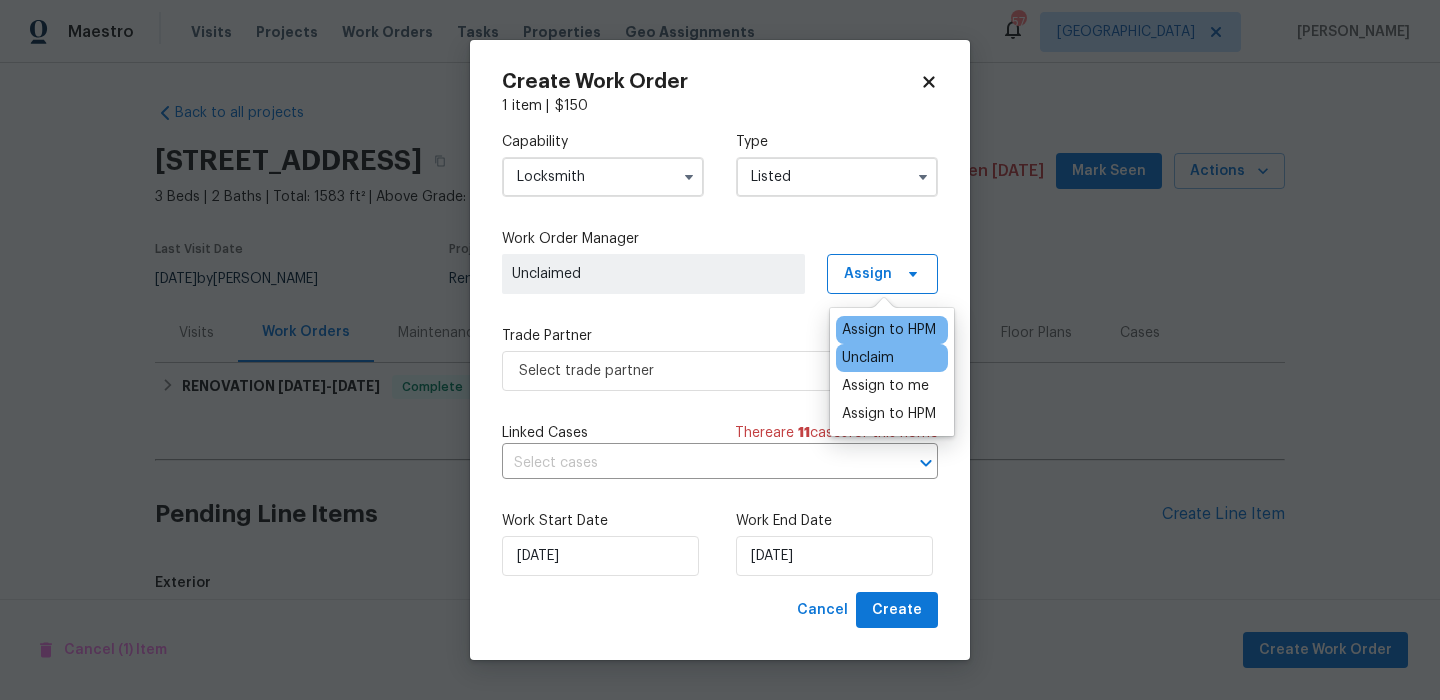 click on "Assign to HPM" at bounding box center [889, 330] 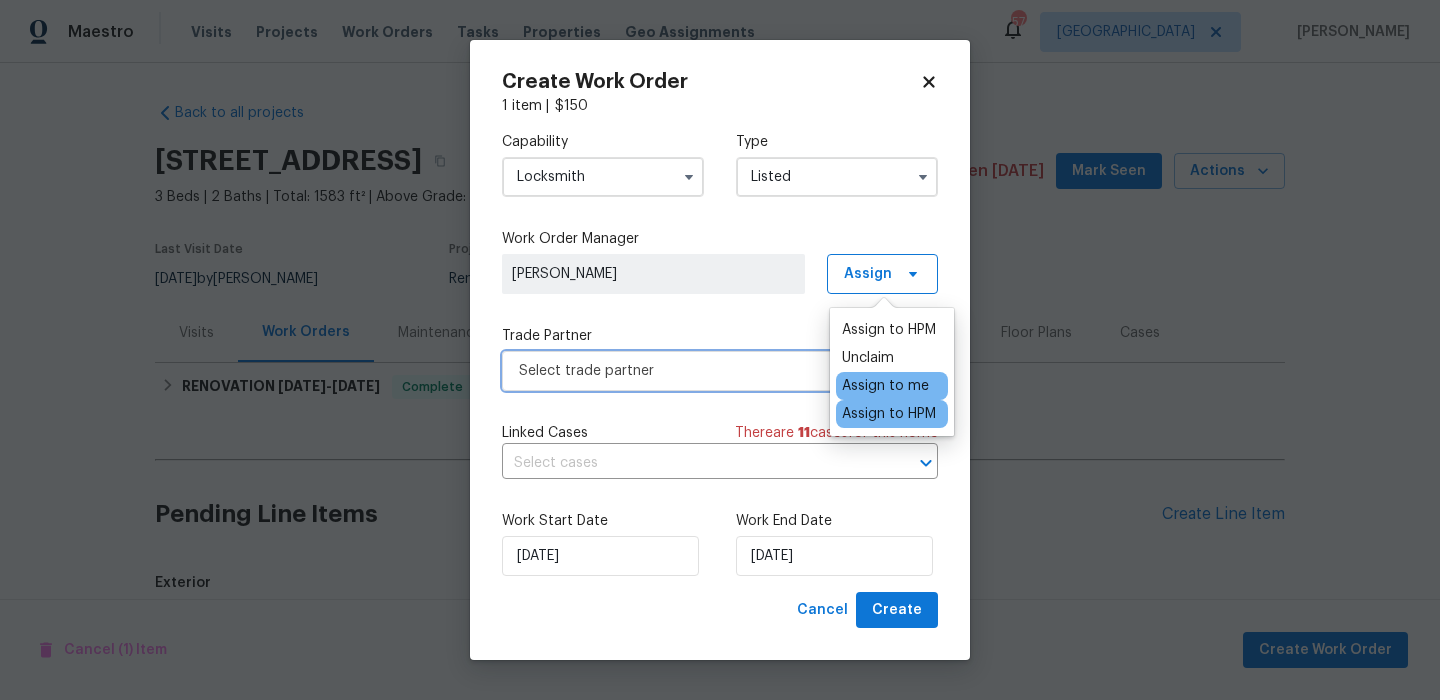 click on "Select trade partner" at bounding box center (705, 371) 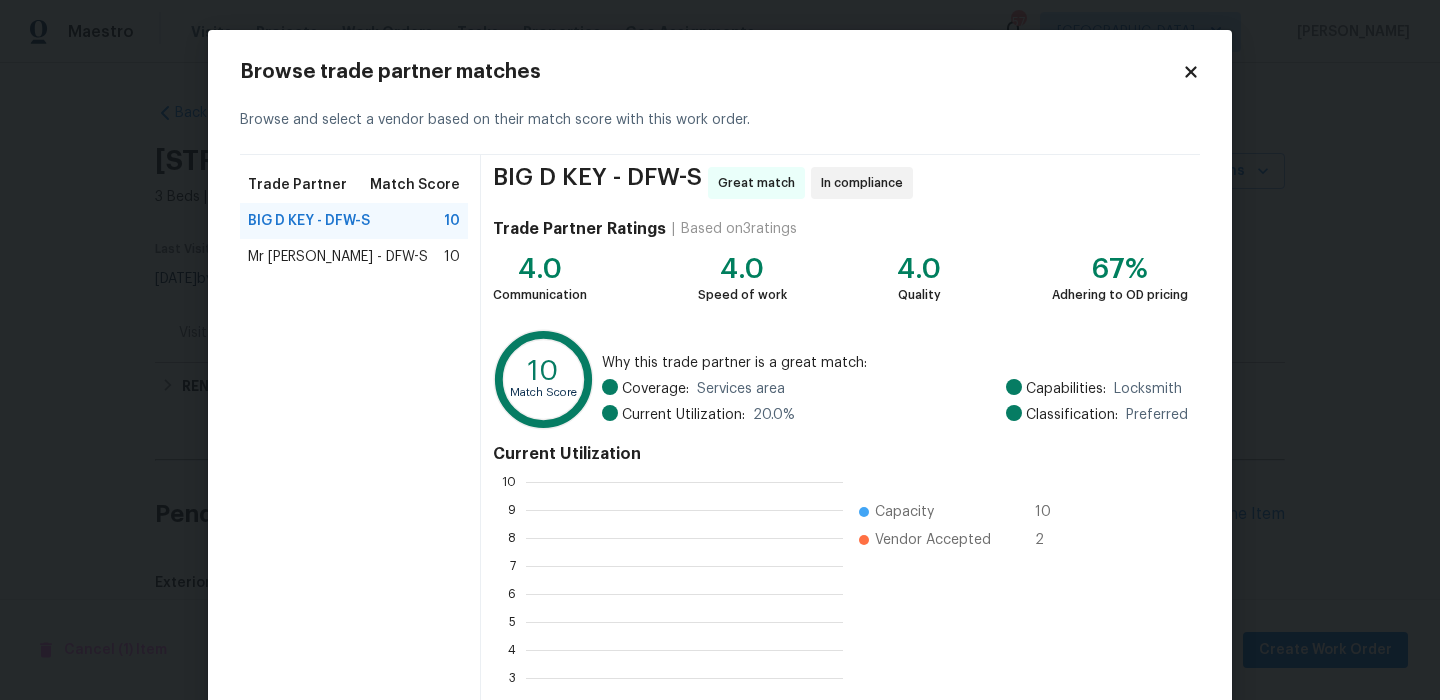 scroll, scrollTop: 2, scrollLeft: 2, axis: both 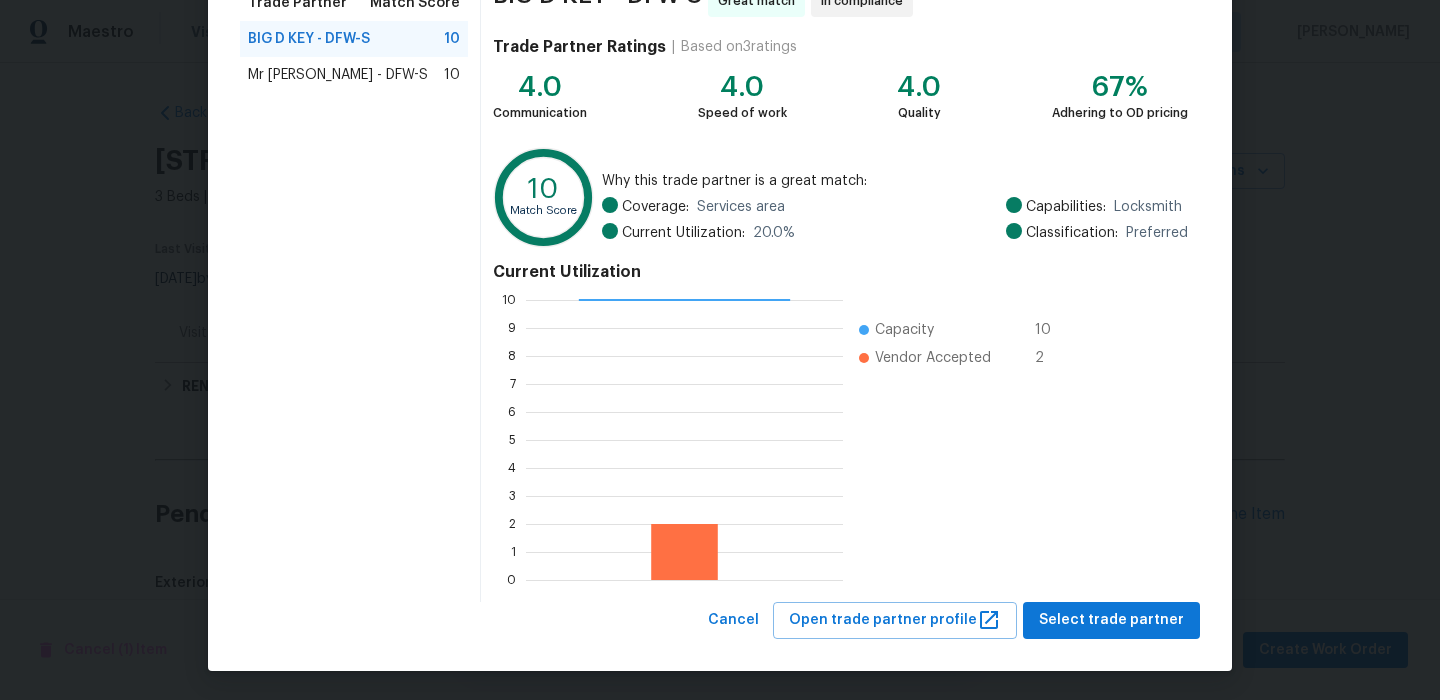 click on "Mr Rekey Locksmith - DFW-S 10" at bounding box center [354, 75] 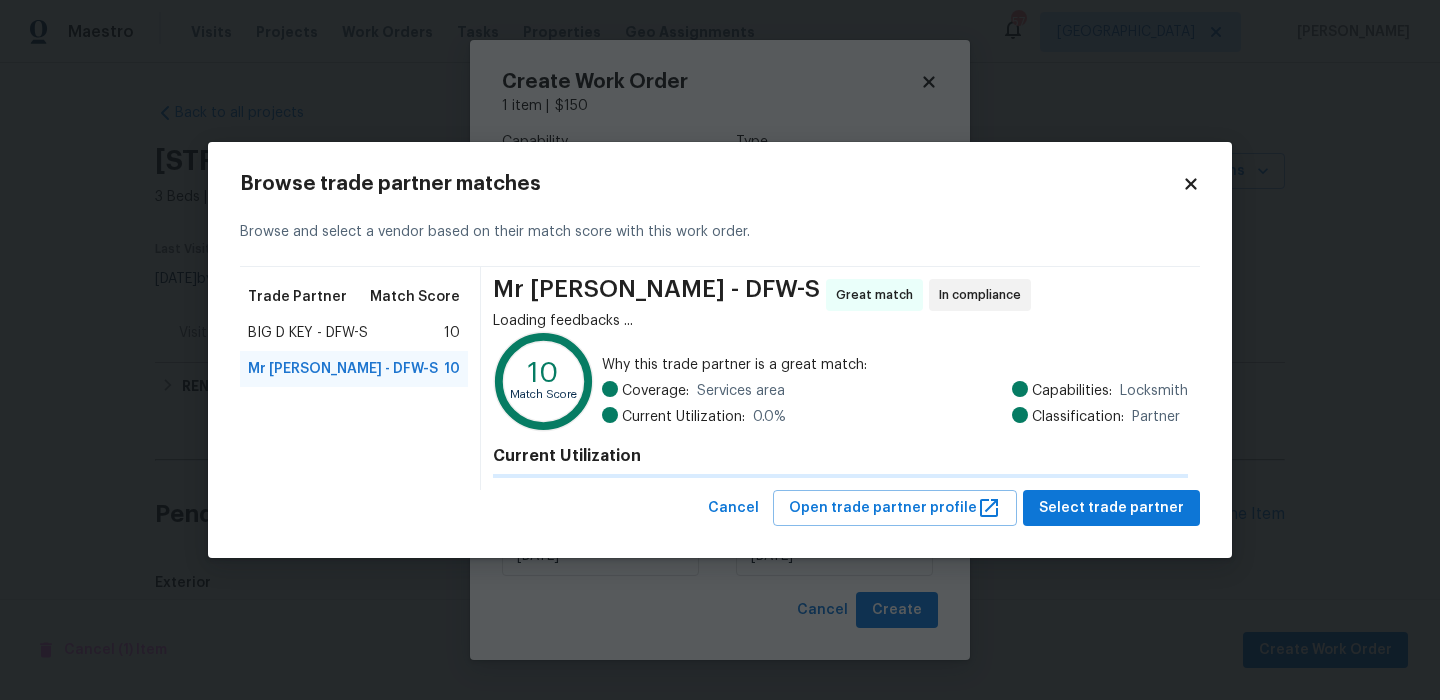 scroll, scrollTop: 0, scrollLeft: 0, axis: both 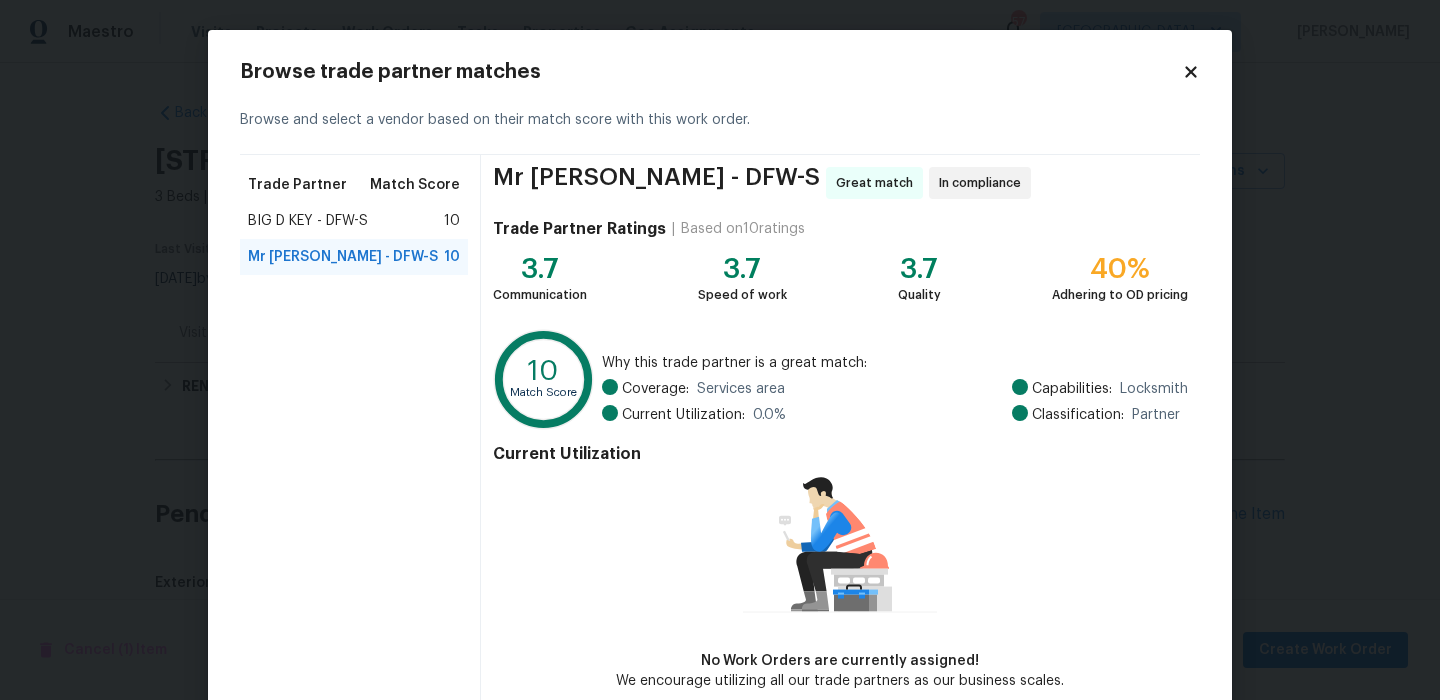 click on "BIG D KEY - DFW-S 10" at bounding box center [354, 221] 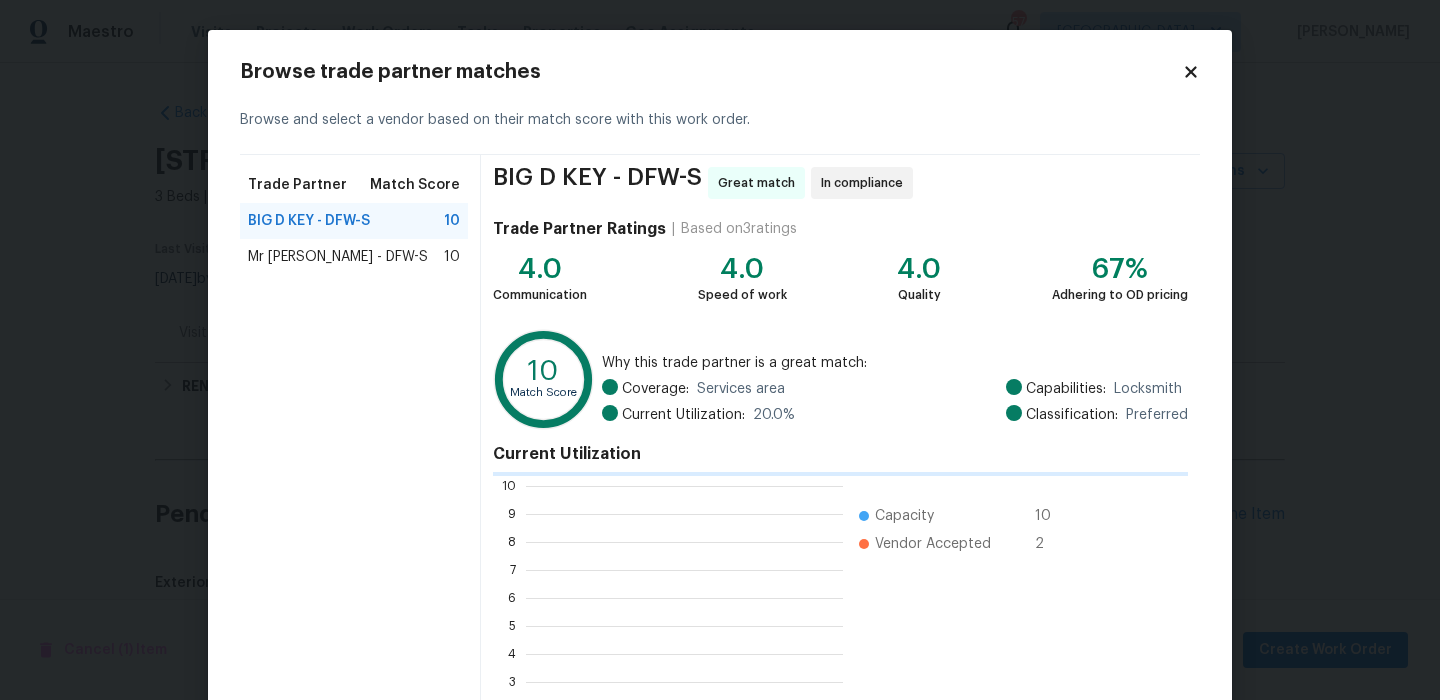scroll, scrollTop: 2, scrollLeft: 2, axis: both 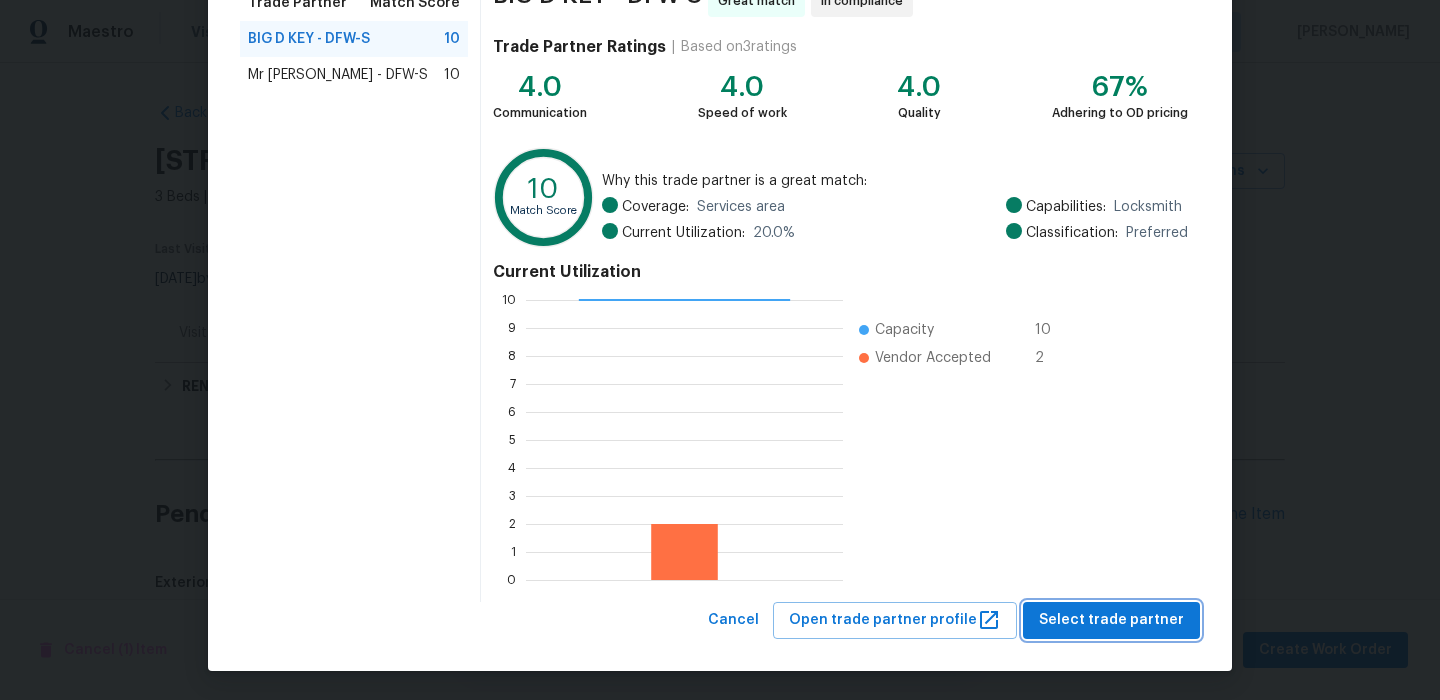 click on "Select trade partner" at bounding box center [1111, 620] 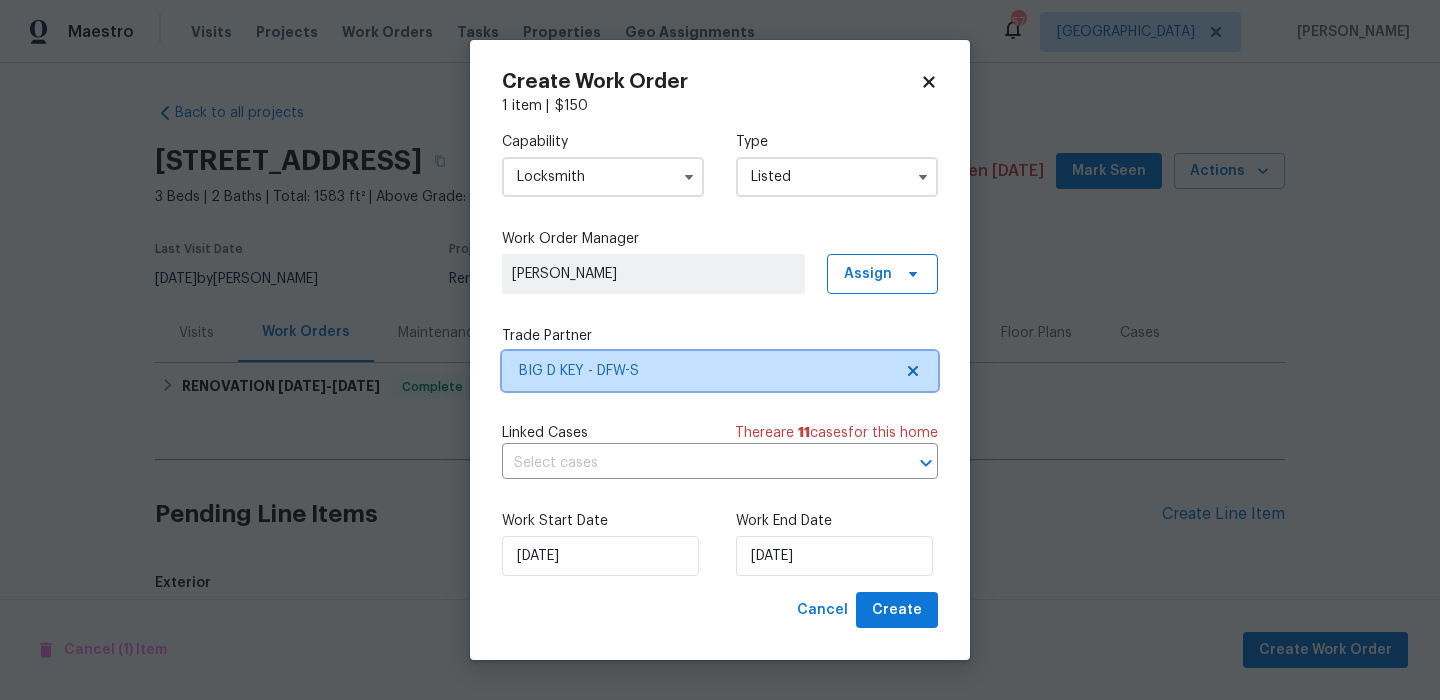 scroll, scrollTop: 0, scrollLeft: 0, axis: both 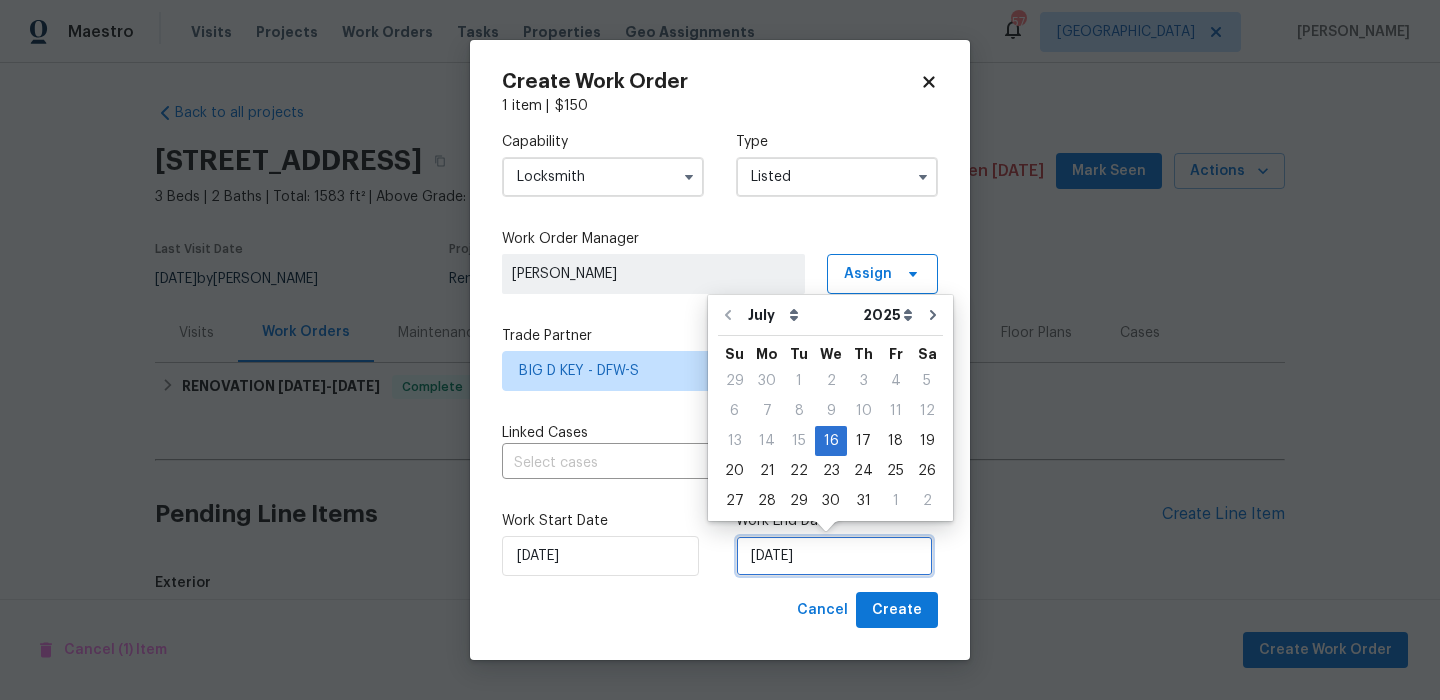 click on "7/16/2025" at bounding box center [834, 556] 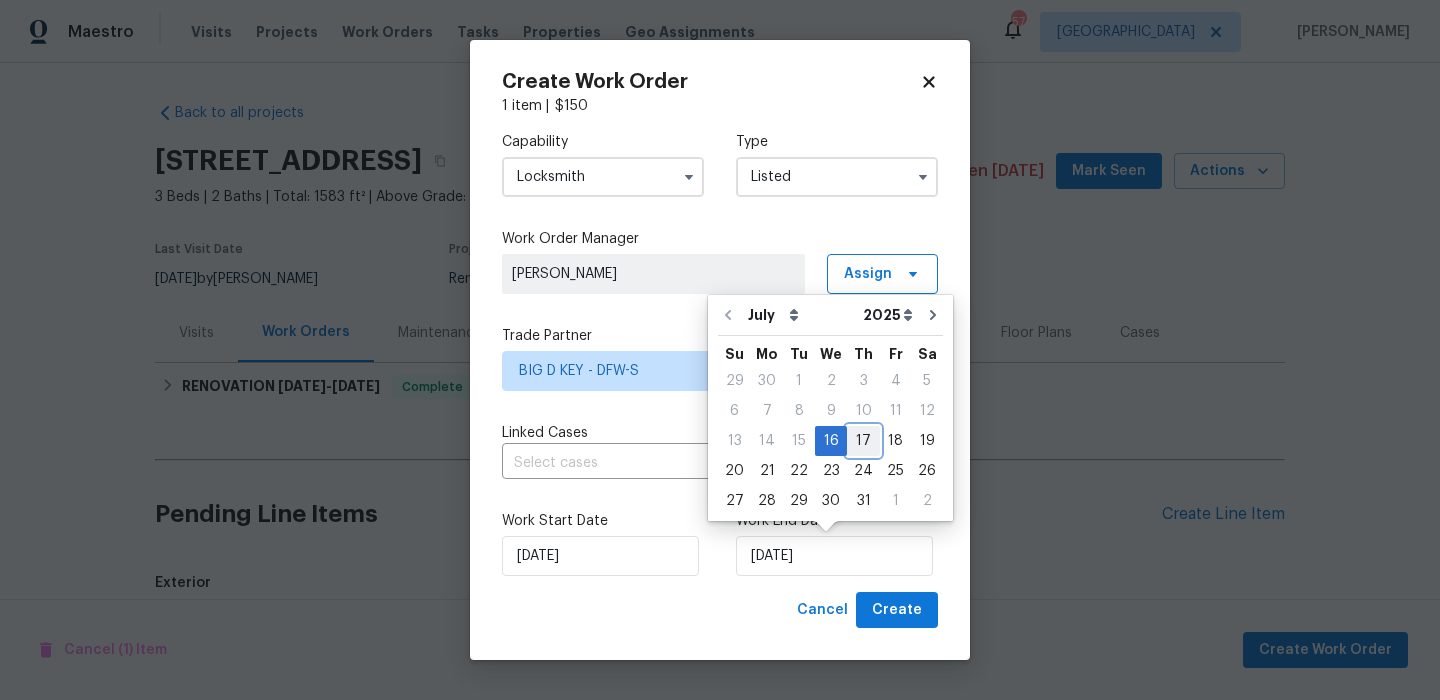 click on "17" at bounding box center (863, 441) 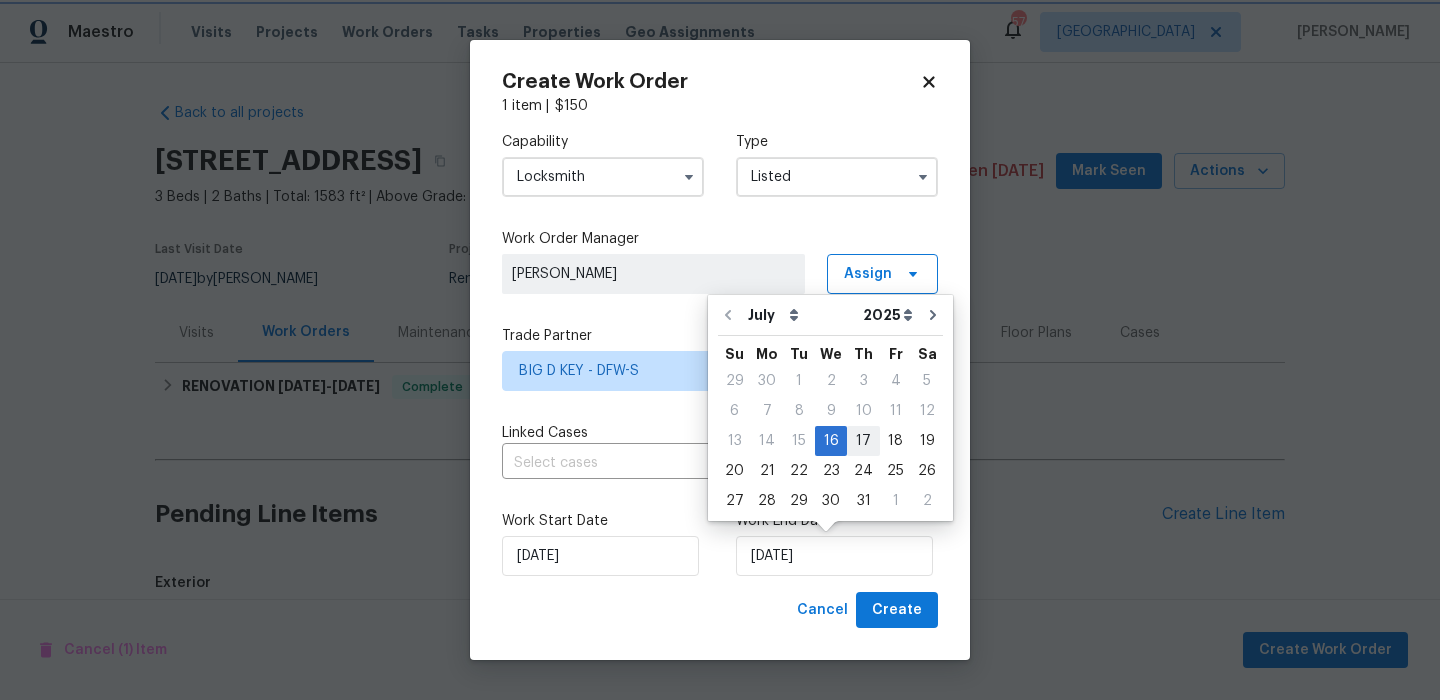 type on "7/17/2025" 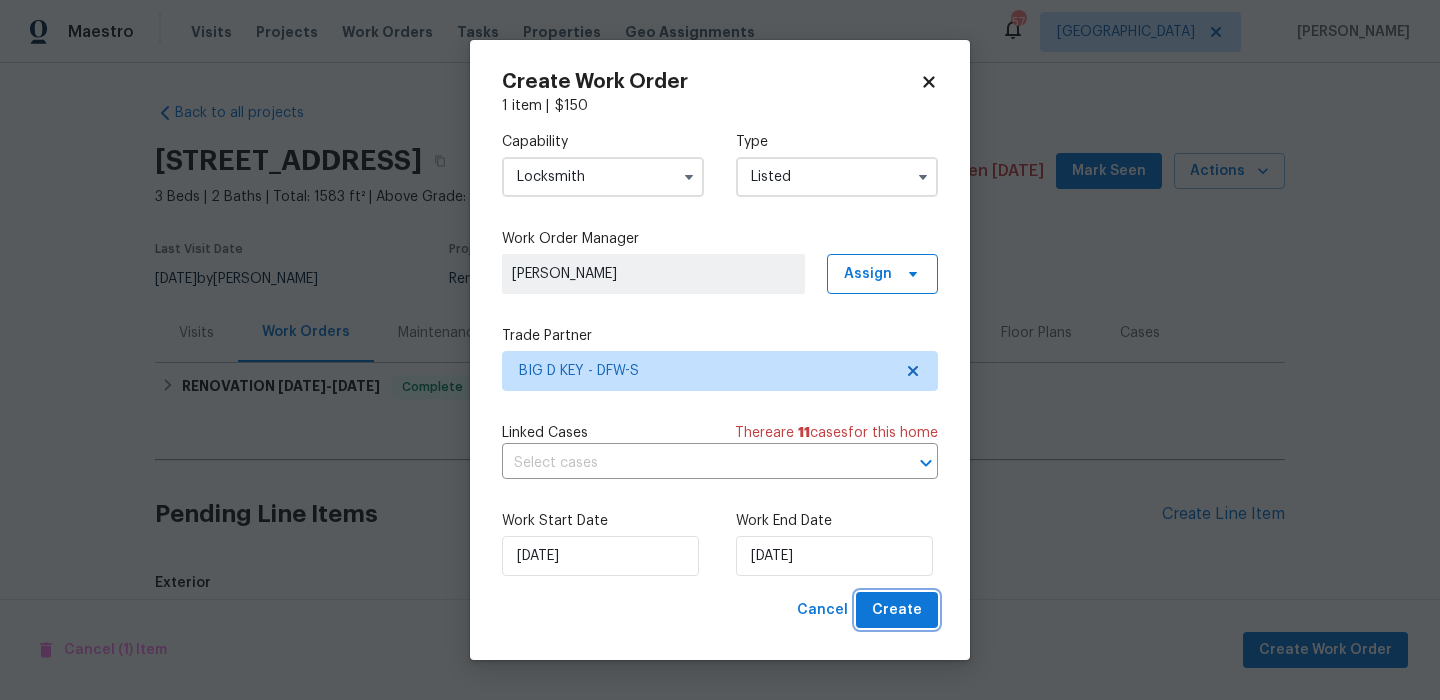 click on "Create" at bounding box center (897, 610) 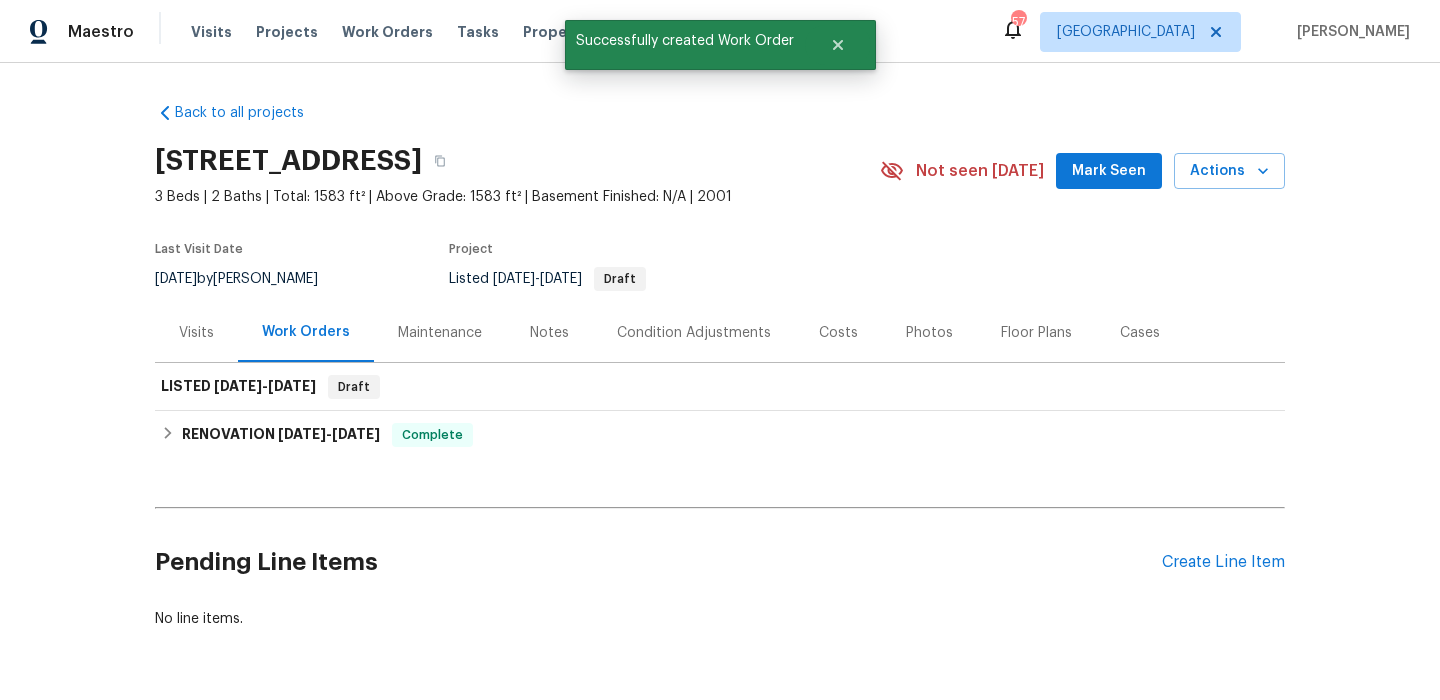 scroll, scrollTop: 65, scrollLeft: 0, axis: vertical 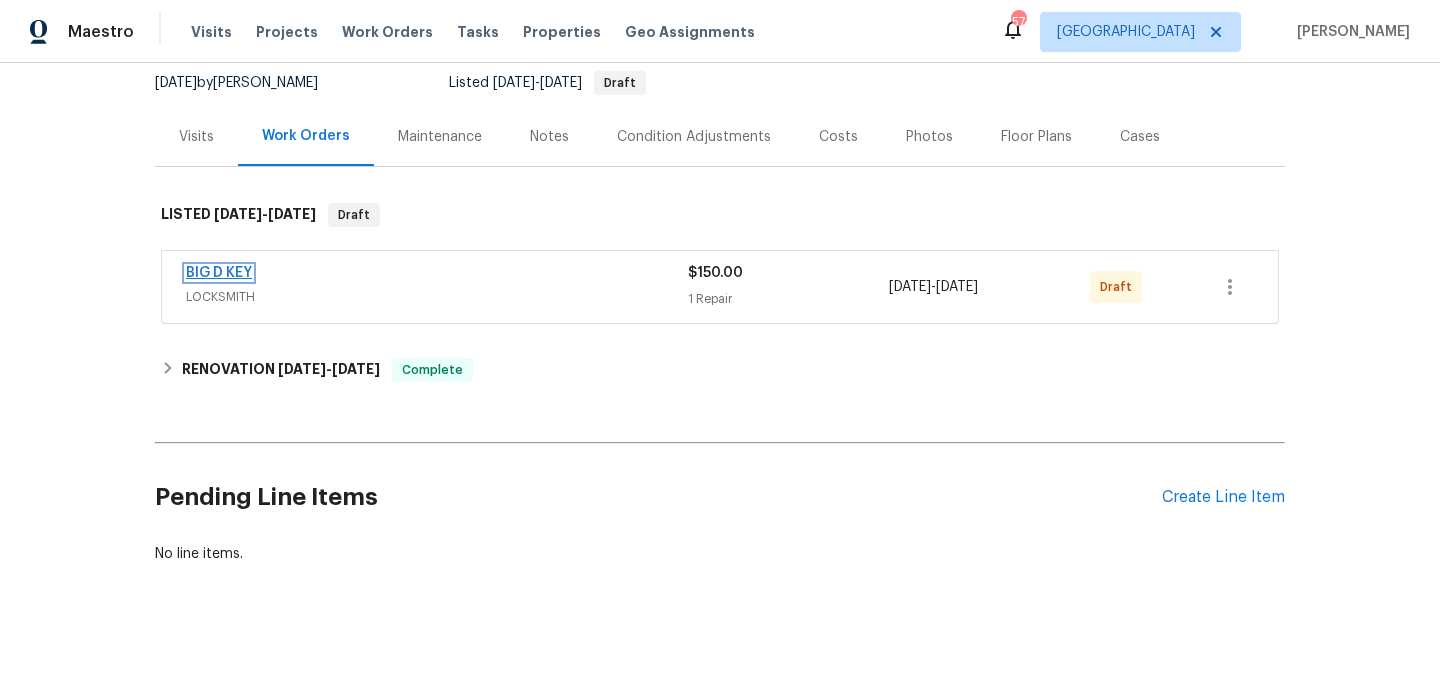 click on "BIG D KEY" at bounding box center (219, 273) 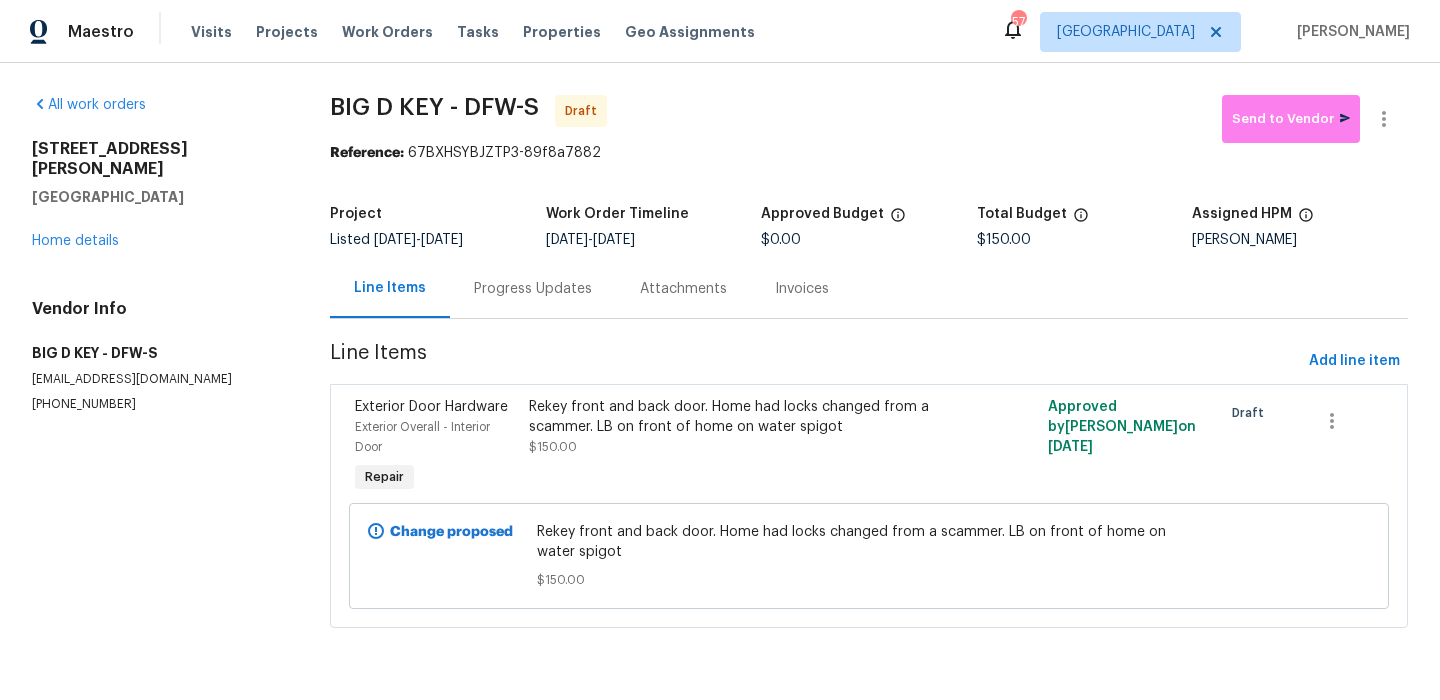 click on "2428 Marimont Ln Lancaster, TX 75134 Home details" at bounding box center (157, 195) 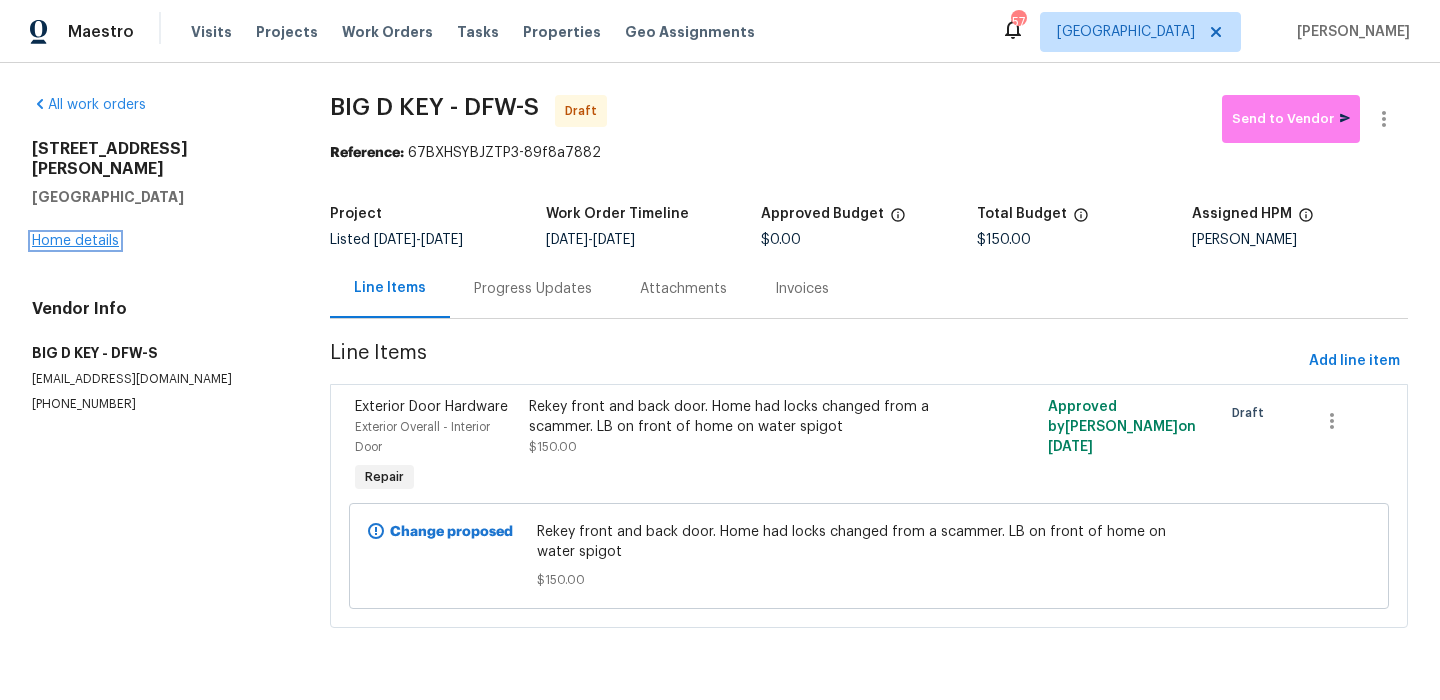 click on "Home details" at bounding box center [75, 241] 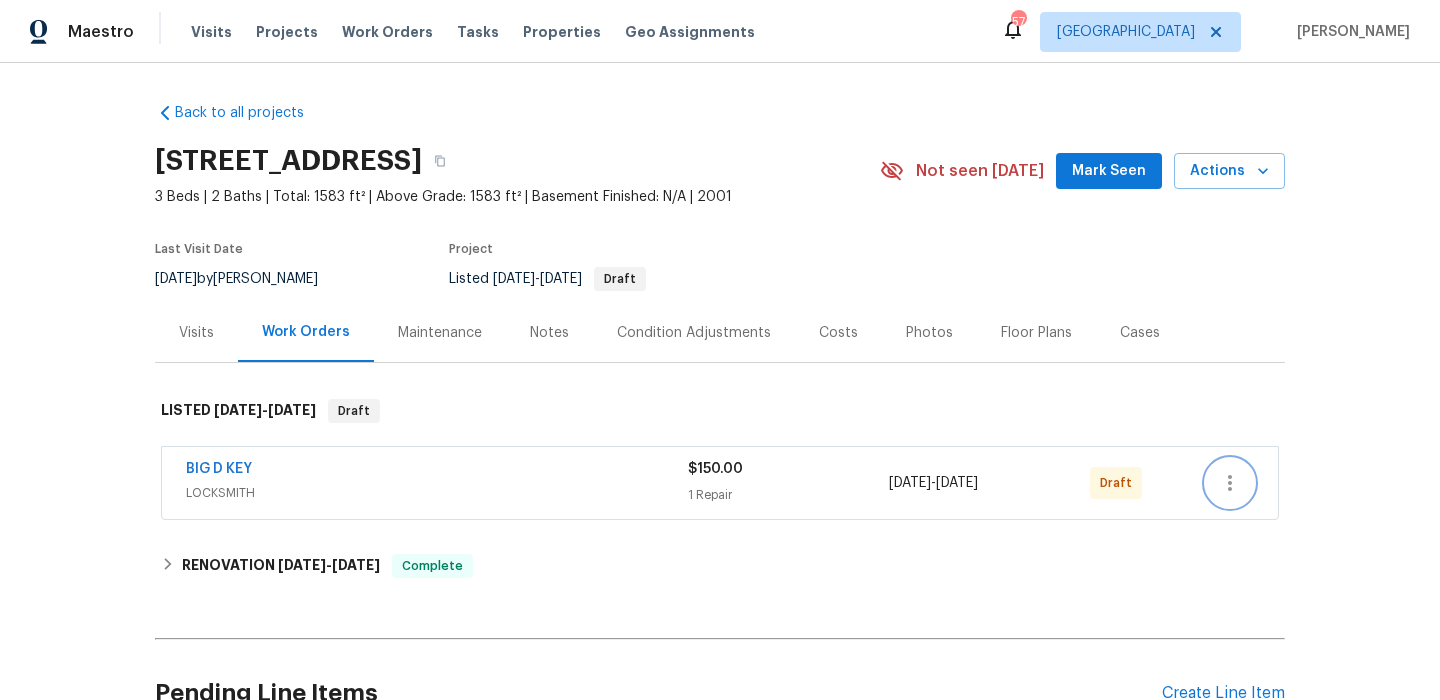 click 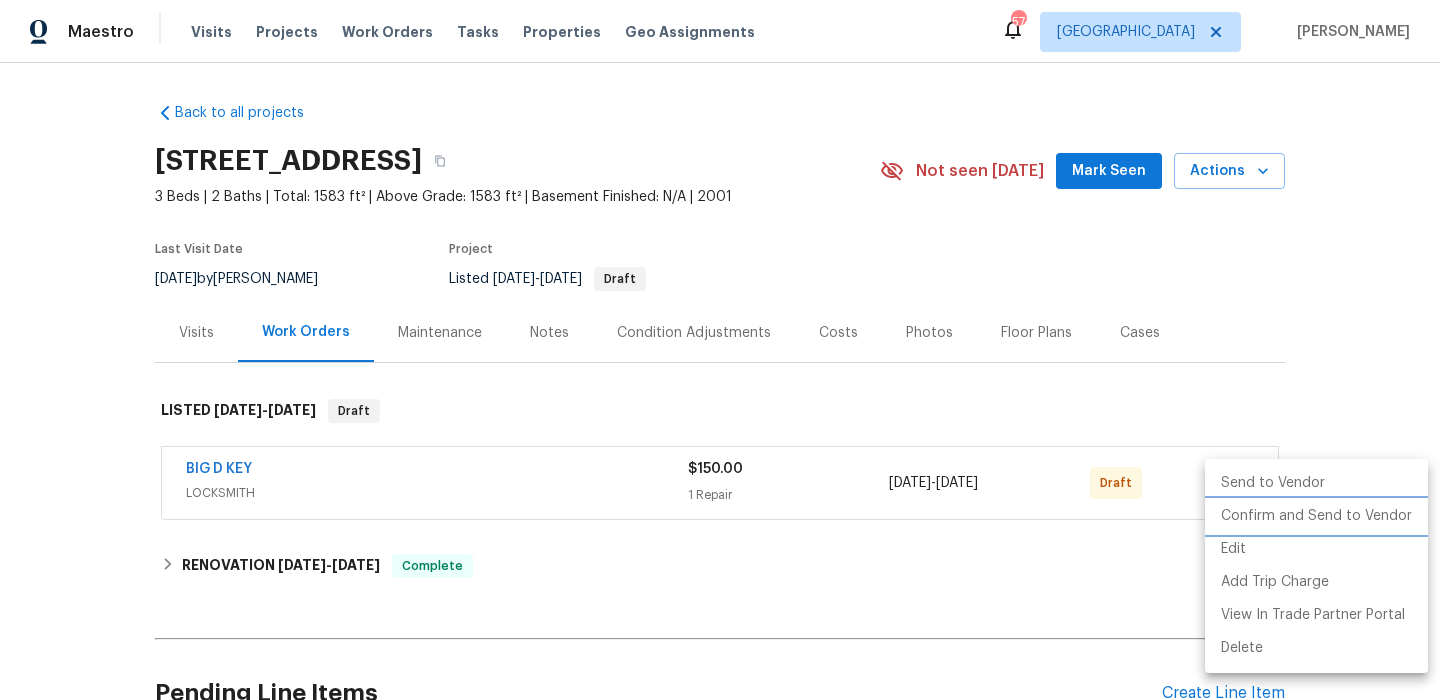 click on "Confirm and Send to Vendor" at bounding box center [1316, 516] 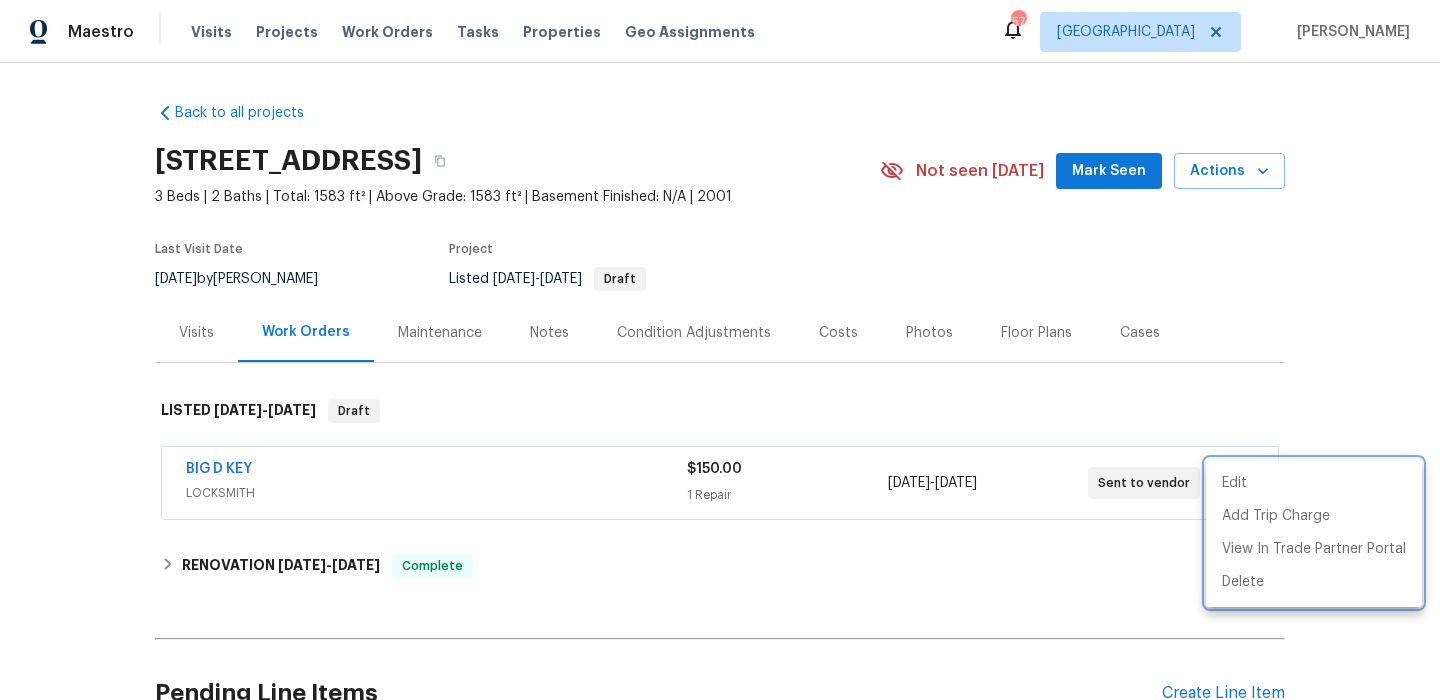 click at bounding box center [720, 350] 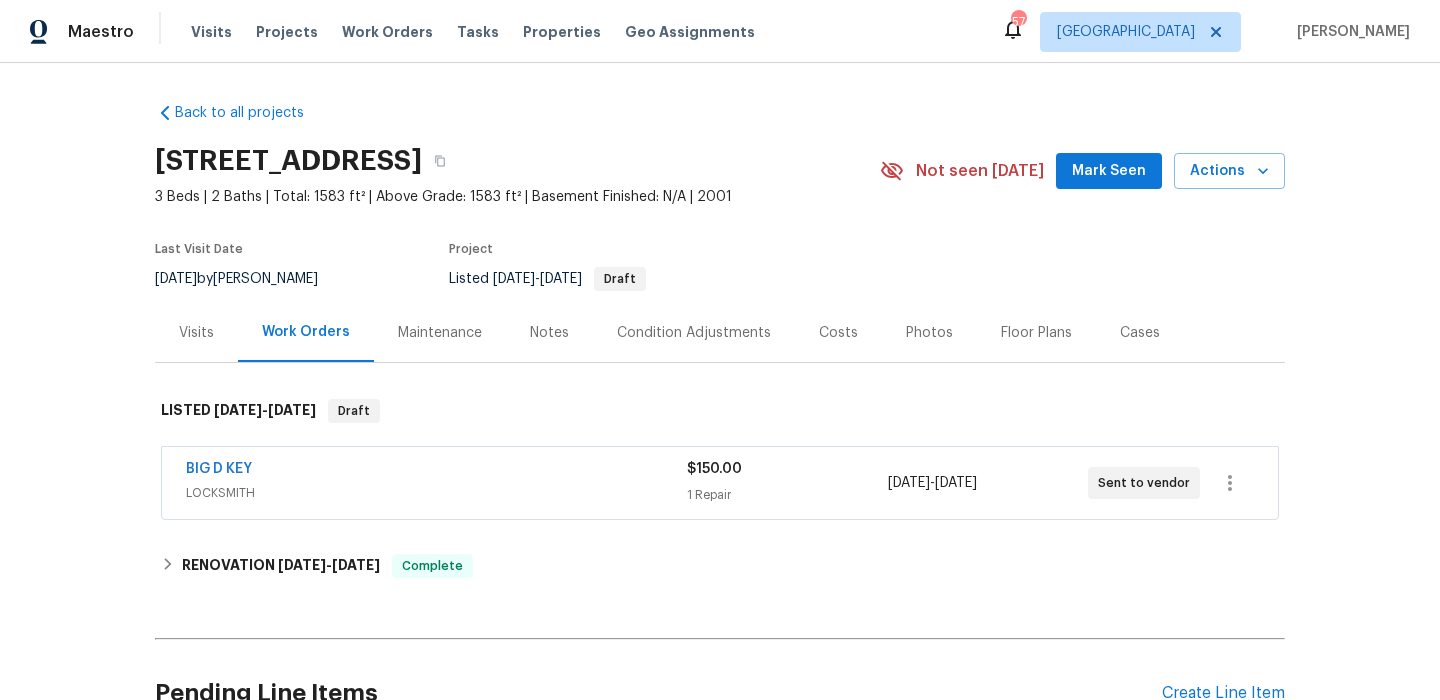 click on "2428 Marimont Ln, Lancaster, TX 75134 3 Beds | 2 Baths | Total: 1583 ft² | Above Grade: 1583 ft² | Basement Finished: N/A | 2001 Not seen today Mark Seen Actions" at bounding box center [720, 171] 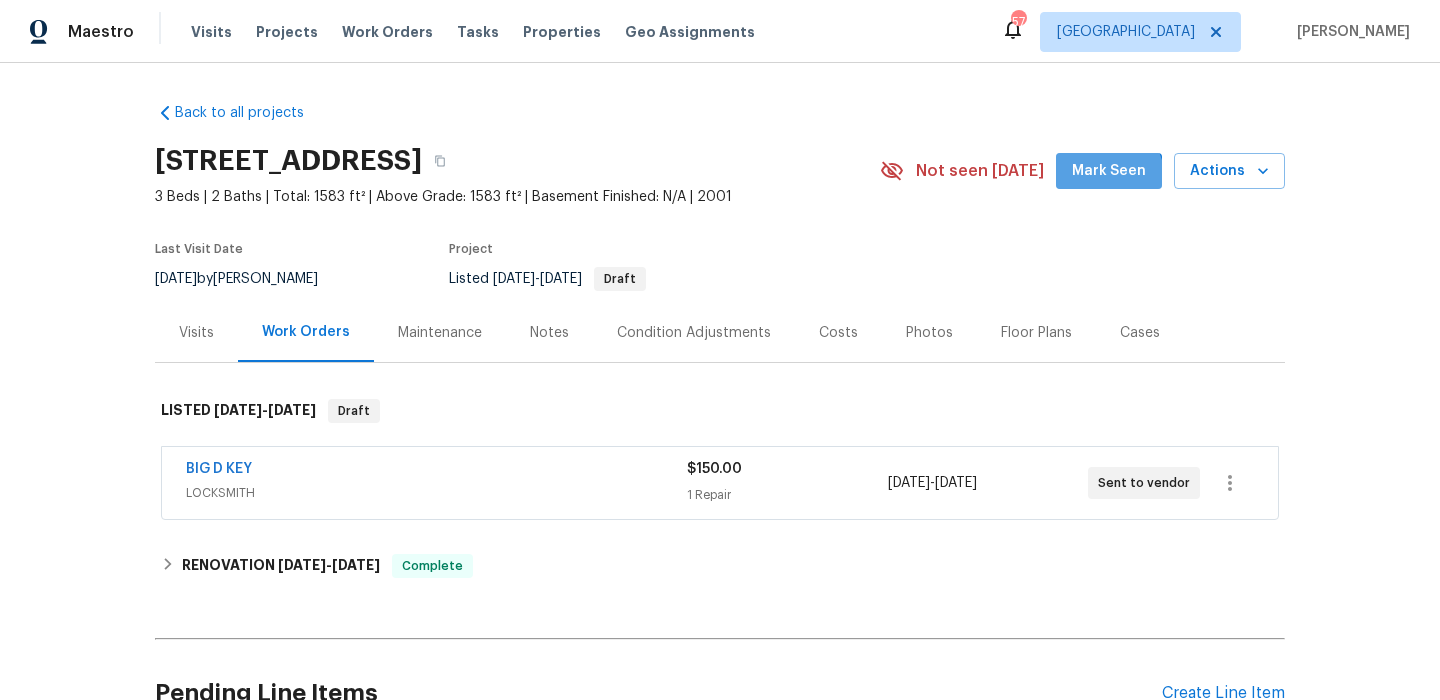 click on "Mark Seen" at bounding box center (1109, 171) 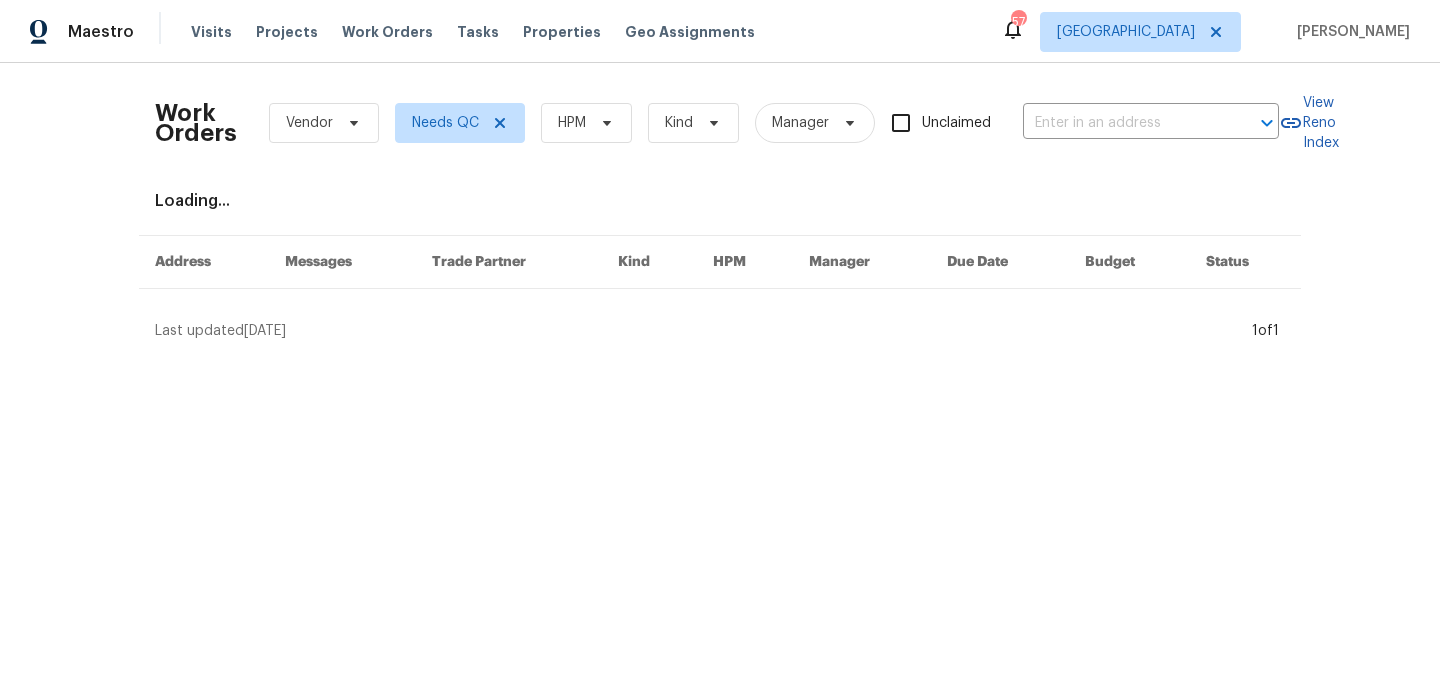 scroll, scrollTop: 0, scrollLeft: 0, axis: both 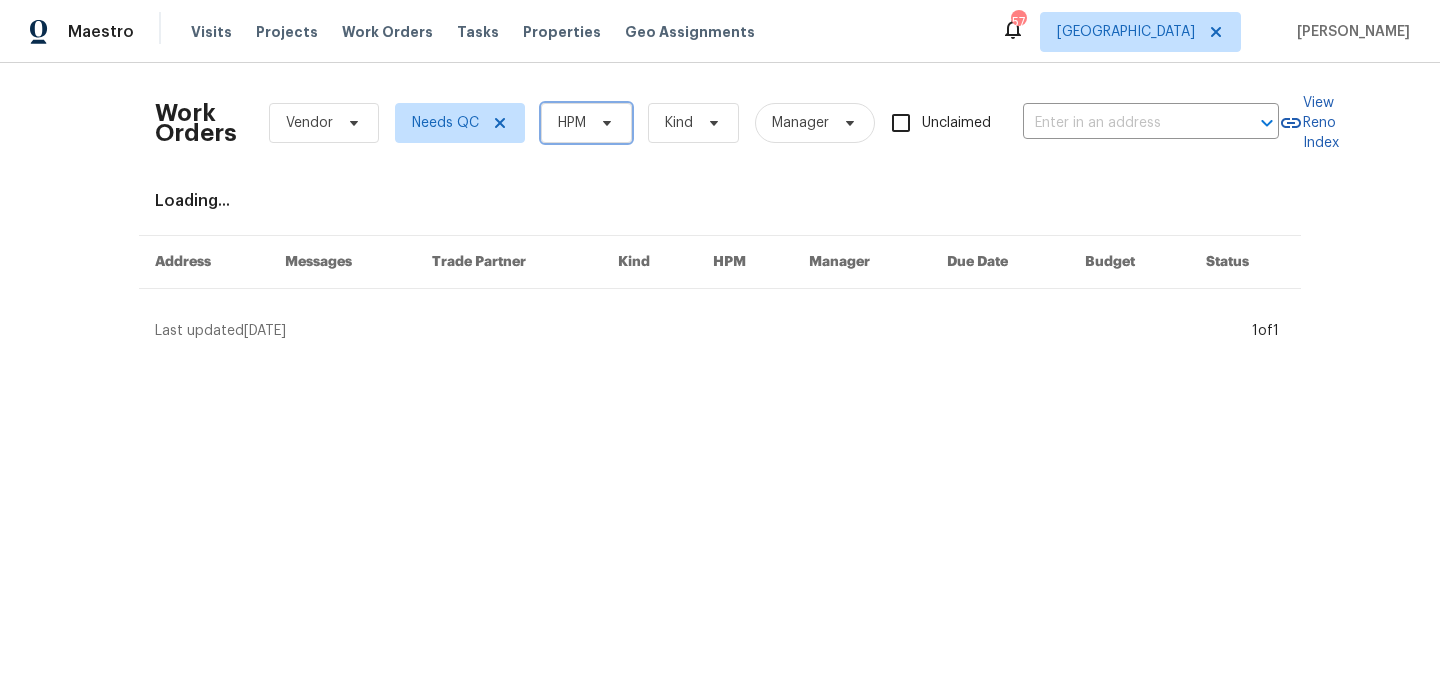 click on "HPM" at bounding box center (572, 123) 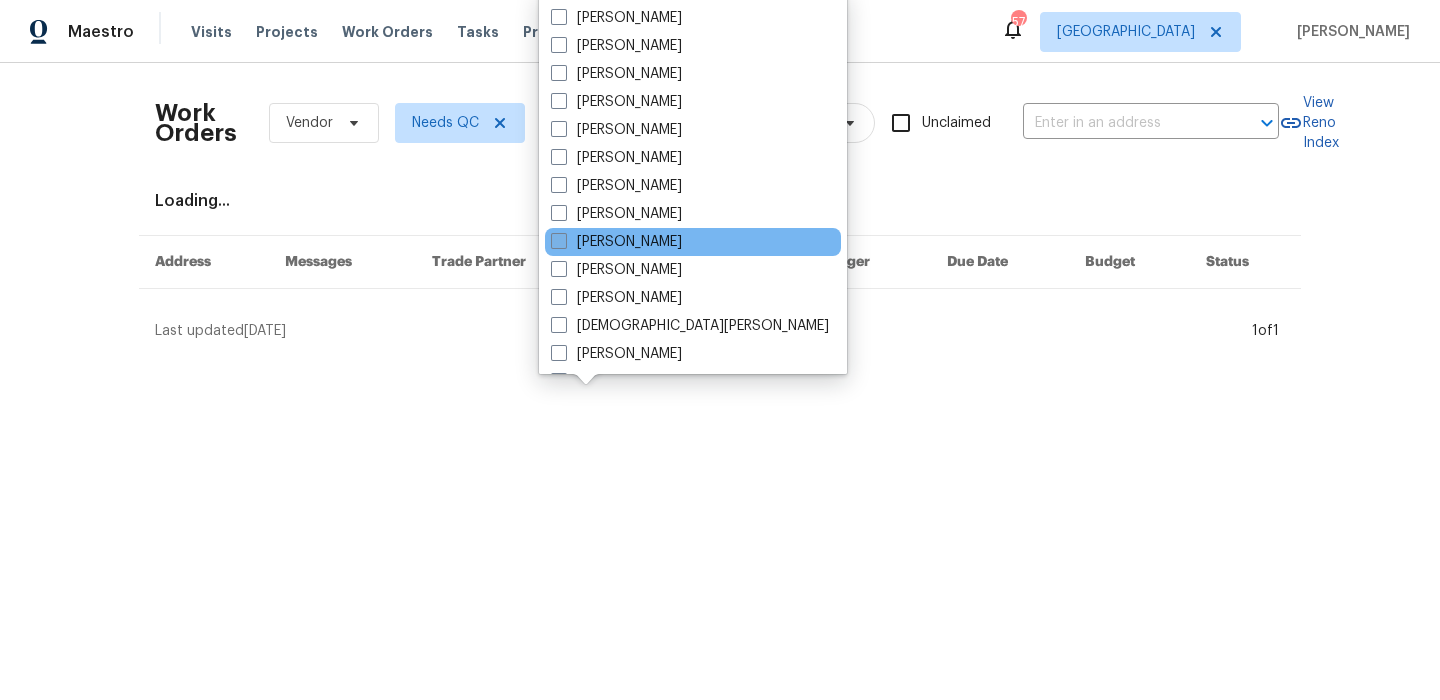 scroll, scrollTop: 190, scrollLeft: 0, axis: vertical 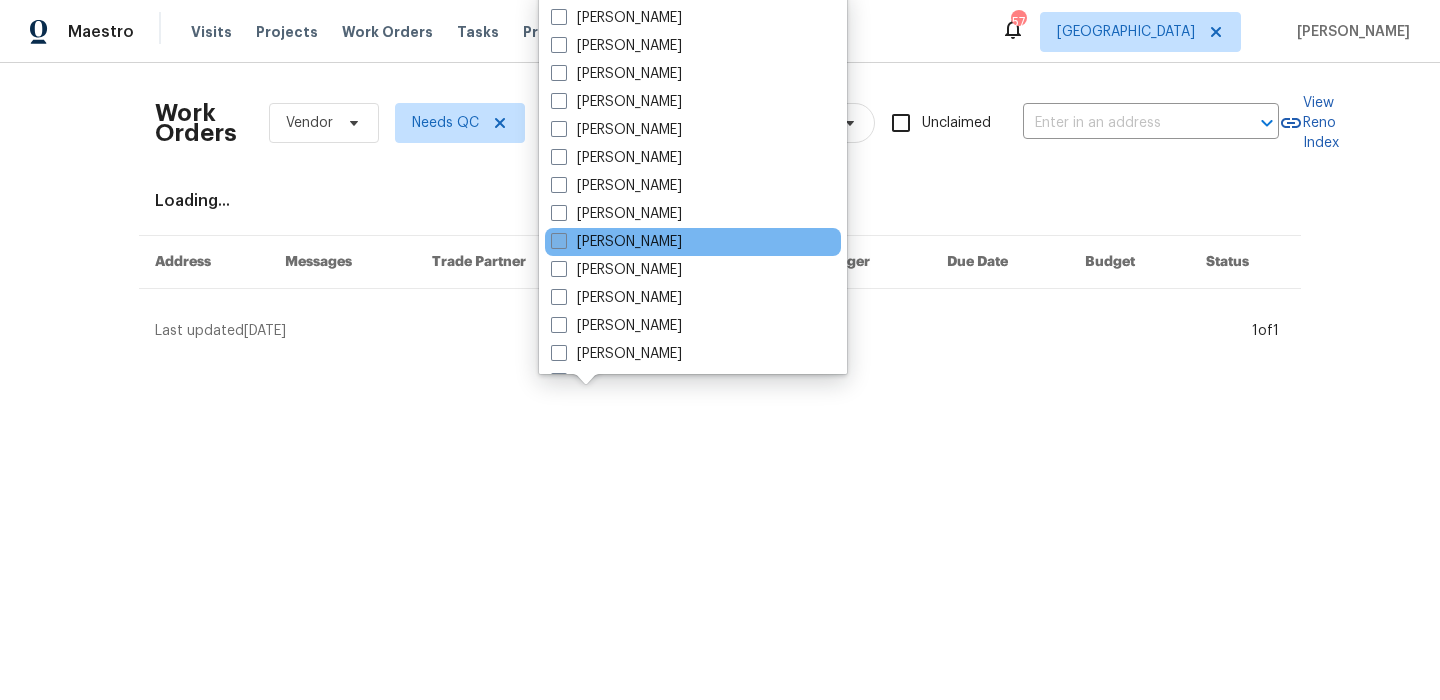 click on "[PERSON_NAME]" at bounding box center (616, 242) 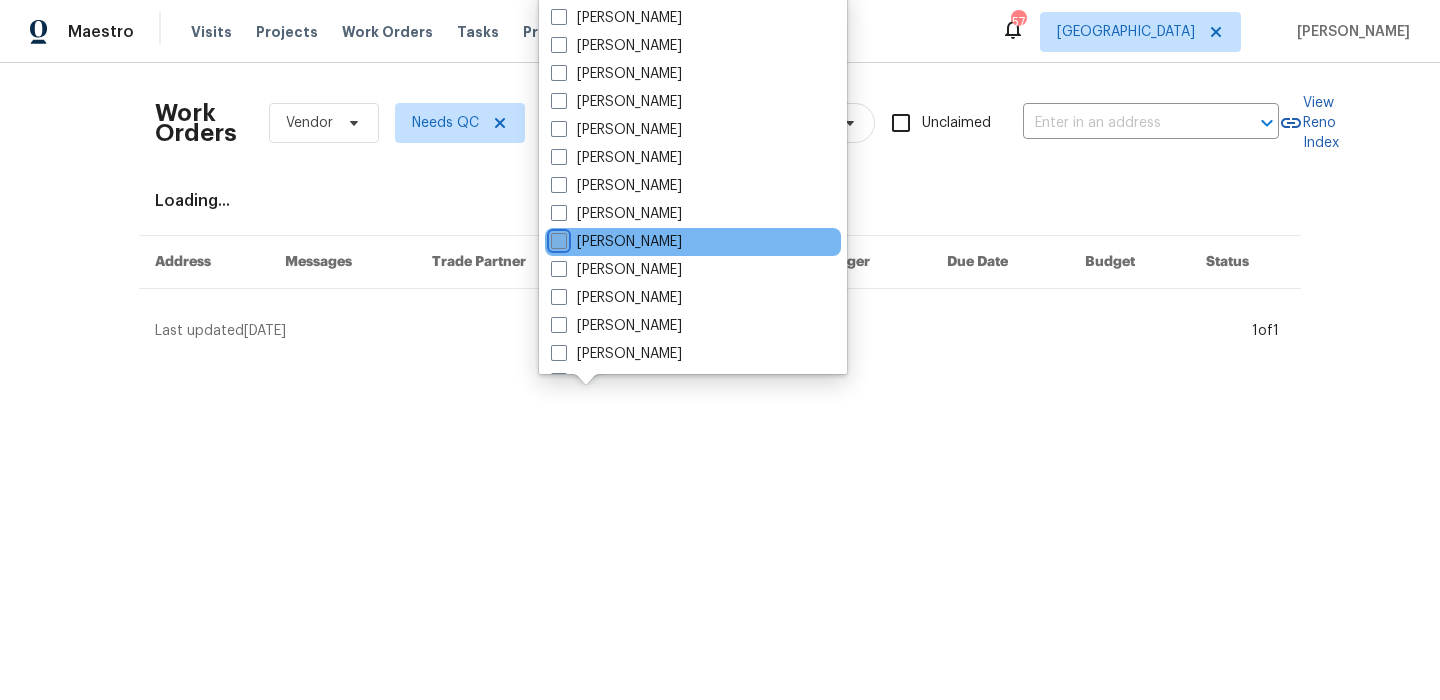 click on "[PERSON_NAME]" at bounding box center (557, 238) 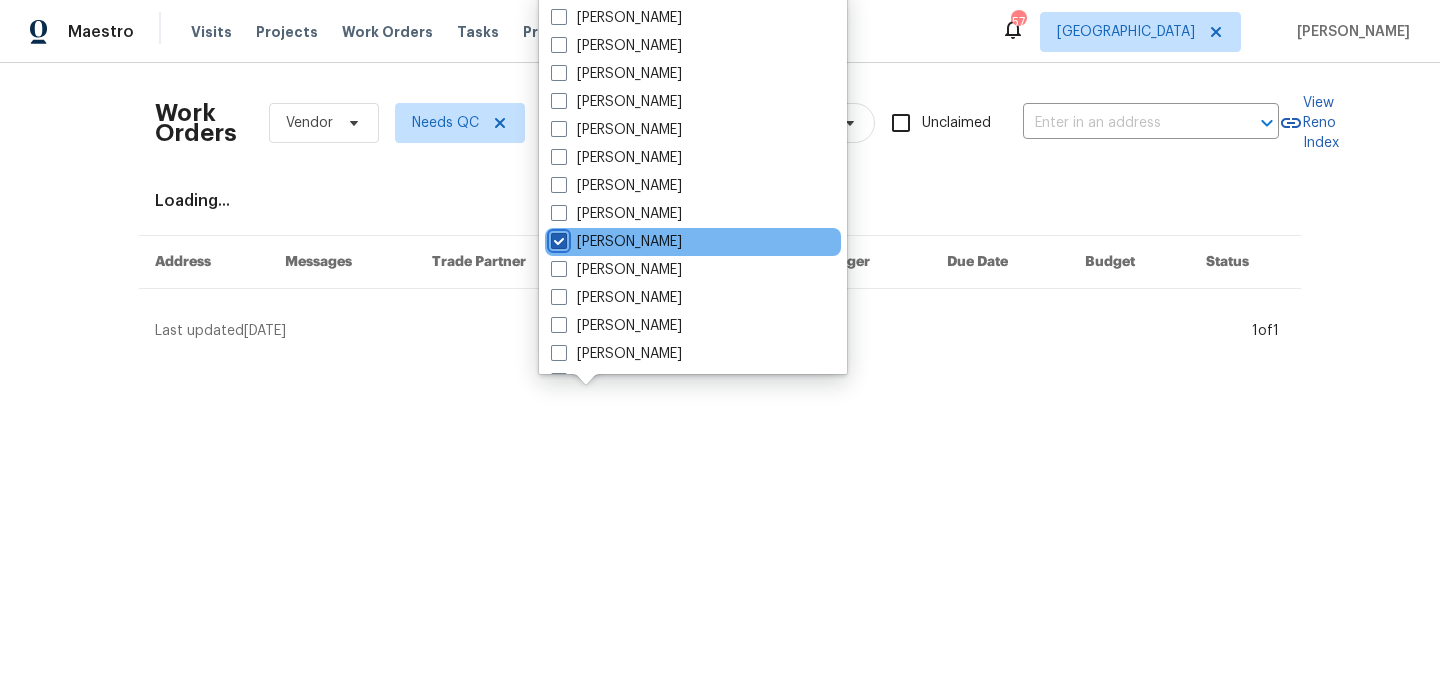 checkbox on "true" 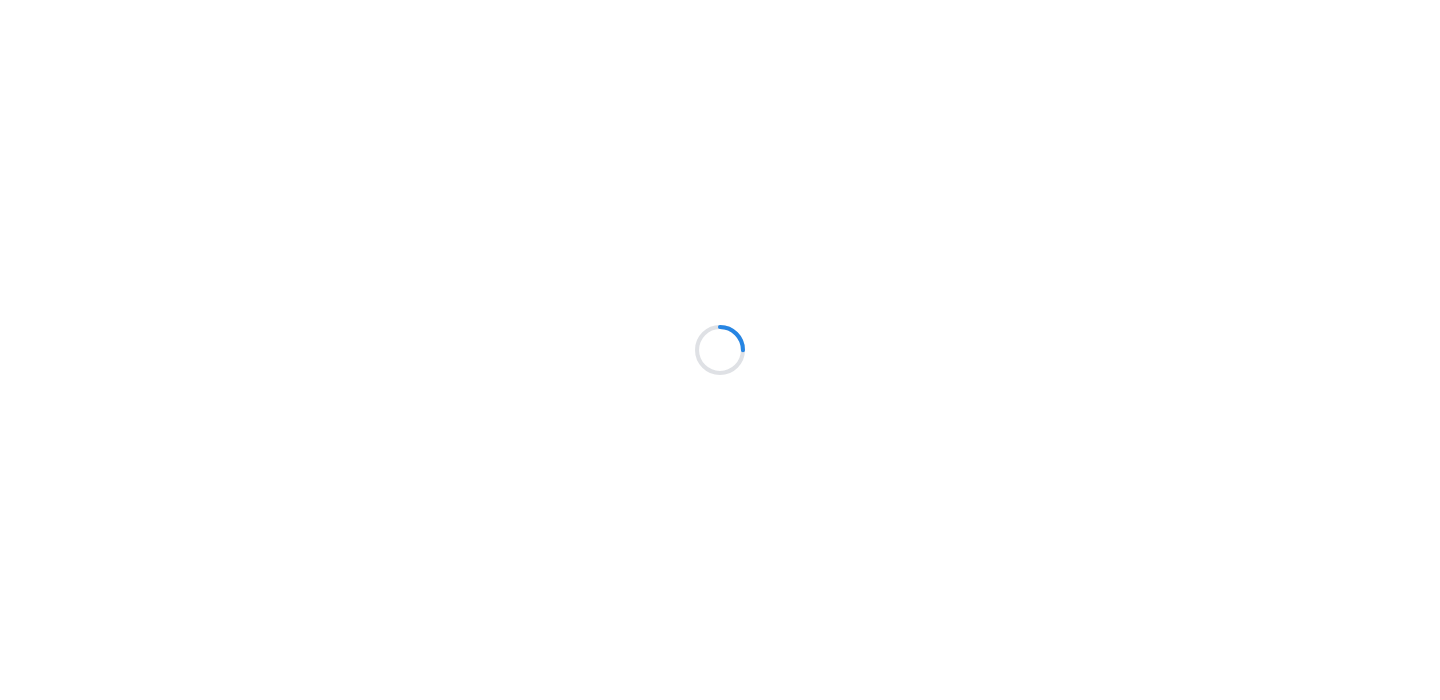 scroll, scrollTop: 0, scrollLeft: 0, axis: both 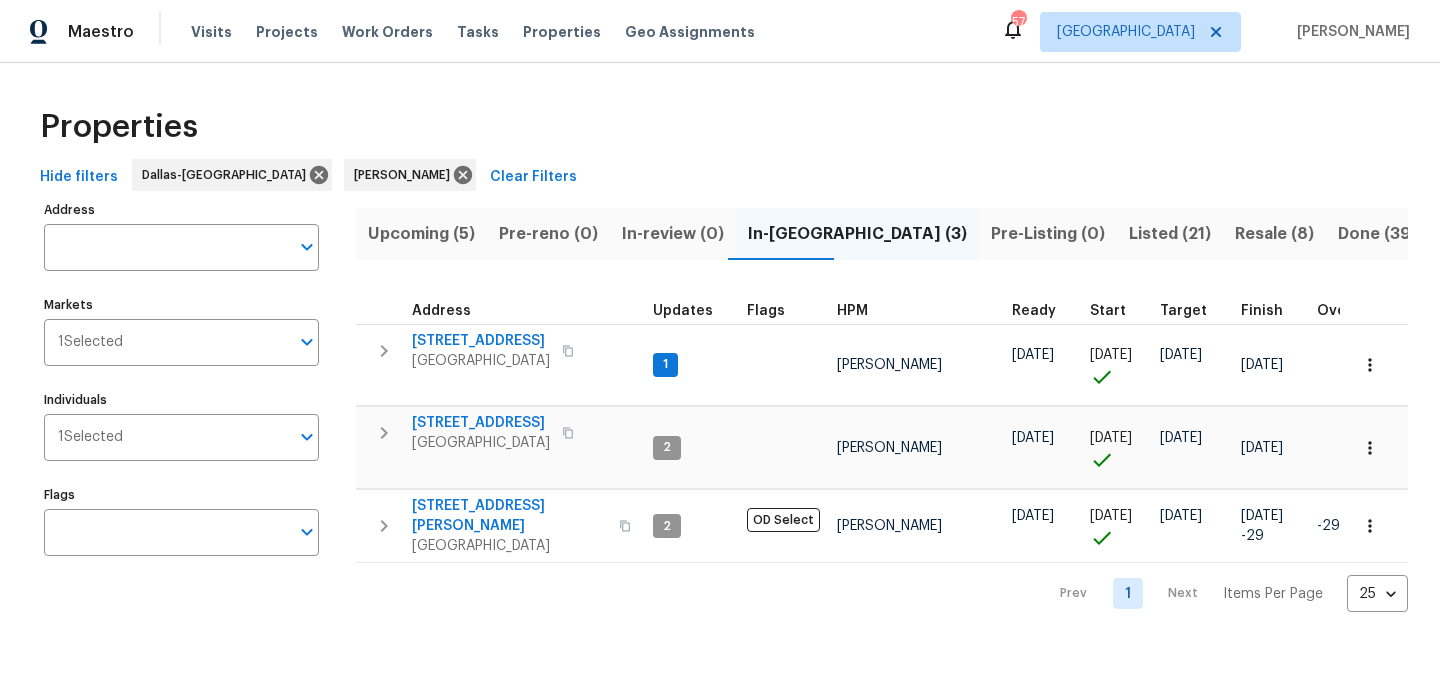 click on "Upcoming (5)" at bounding box center (421, 234) 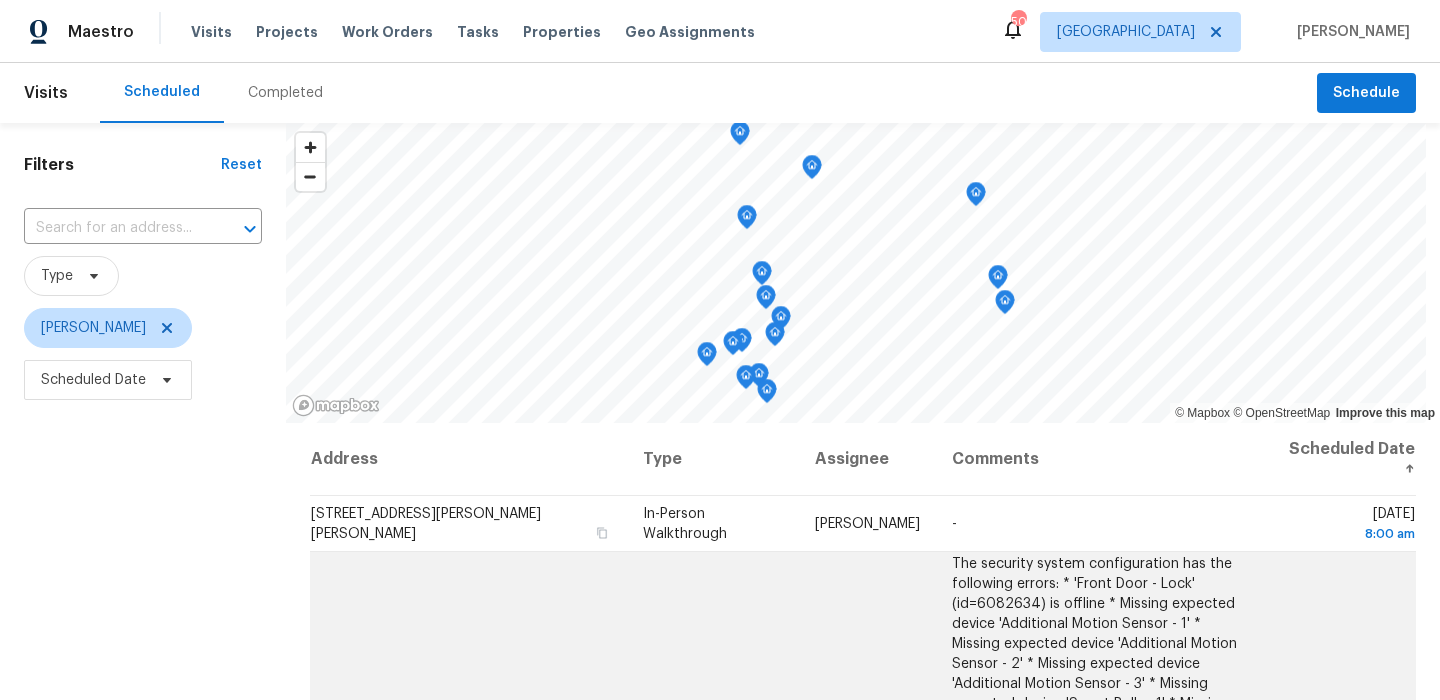scroll, scrollTop: 0, scrollLeft: 0, axis: both 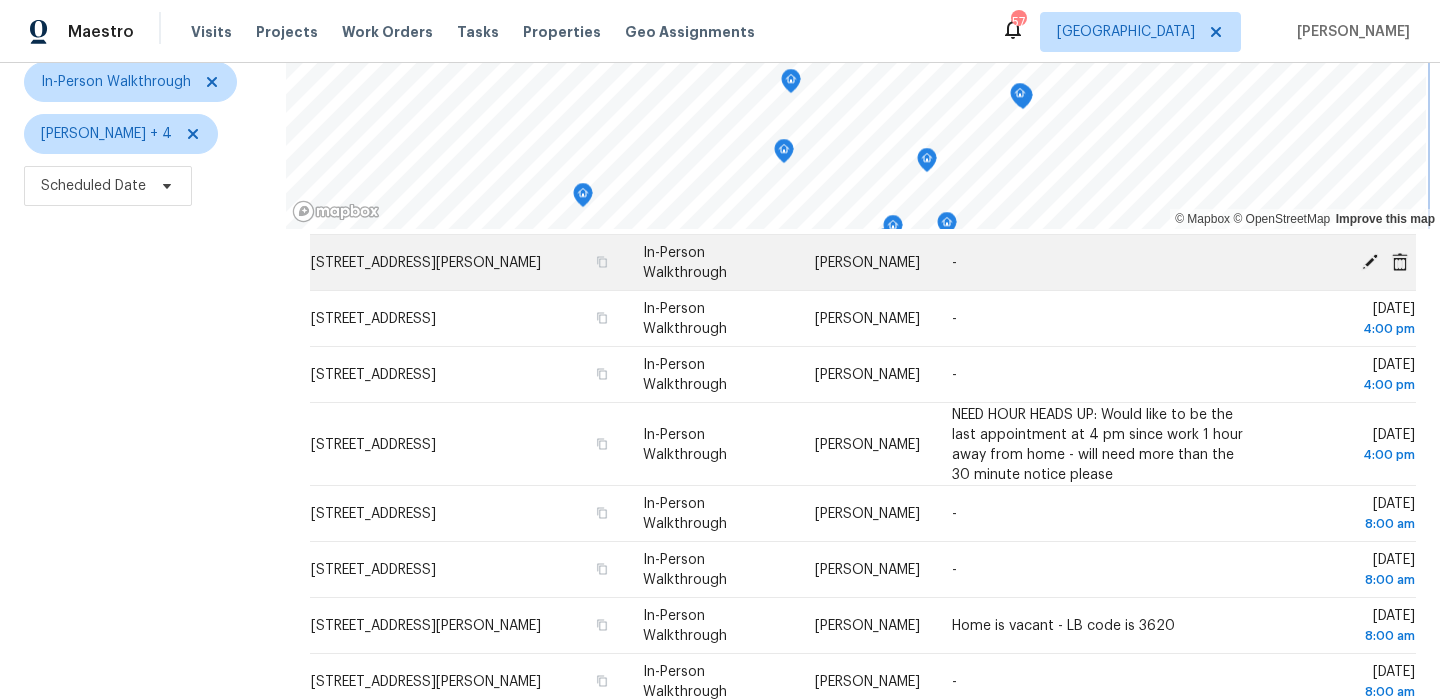 click on "© Mapbox   © OpenStreetMap   Improve this map Address Type Assignee Comments Scheduled Date ↑ [STREET_ADDRESS][PERSON_NAME][PERSON_NAME] In-Person Walkthrough [PERSON_NAME] - [DATE][STREET_ADDRESS] In-Person Walkthrough [PERSON_NAME] - [DATE] 8:00 am [STREET_ADDRESS] In-Person Walkthrough [PERSON_NAME] - [DATE] 2:00 pm [STREET_ADDRESS] In-Person Walkthrough [PERSON_NAME] - [DATE][STREET_ADDRESS] In-Person Walkthrough [PERSON_NAME] - [DATE] 2:00 pm [STREET_ADDRESS] In-Person Walkthrough [PERSON_NAME] - [DATE][STREET_ADDRESS] In-Person Walkthrough [PERSON_NAME] - [DATE][STREET_ADDRESS][PERSON_NAME] In-Person Walkthrough [PERSON_NAME] - [GEOGRAPHIC_DATA][DATE] 4:00 pm [STREET_ADDRESS] In-Person Walkthrough [PERSON_NAME] - [DATE] 4:00 pm In-Person Walkthrough [PERSON_NAME]" at bounding box center [863, 359] 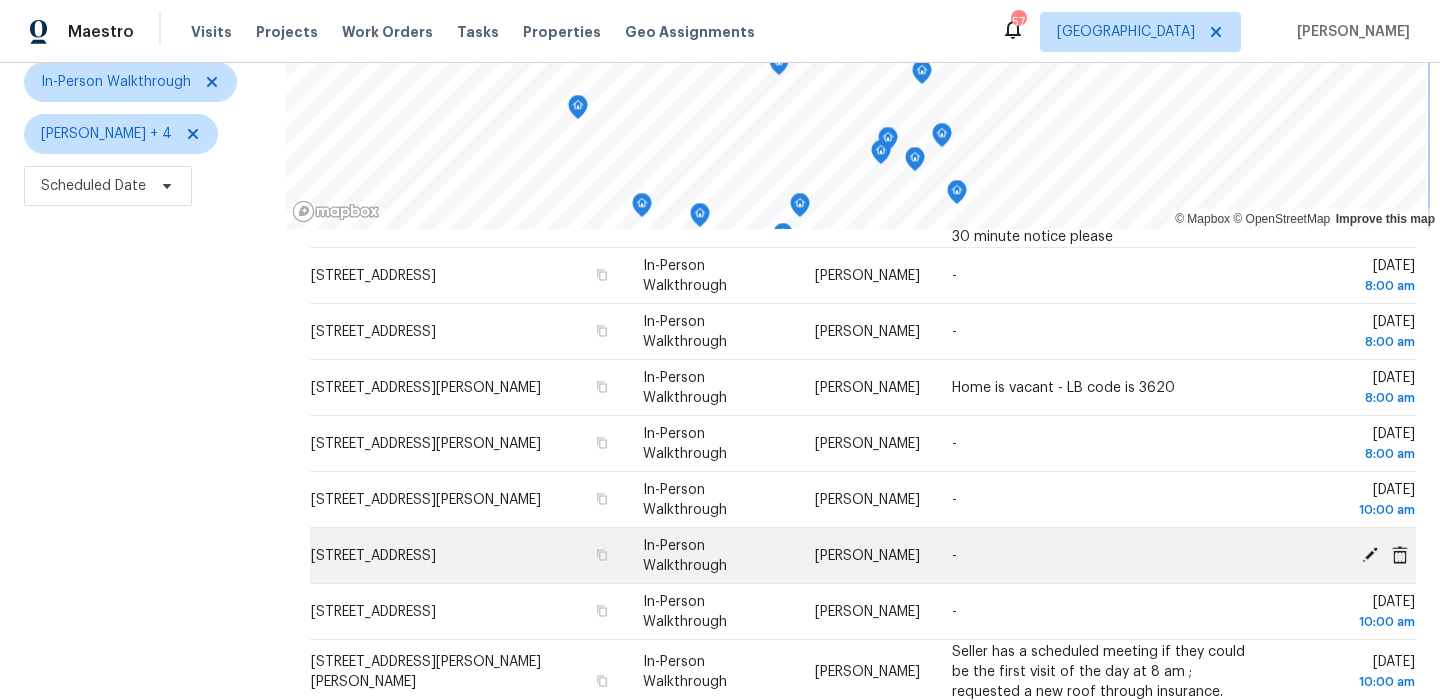 scroll, scrollTop: 720, scrollLeft: 0, axis: vertical 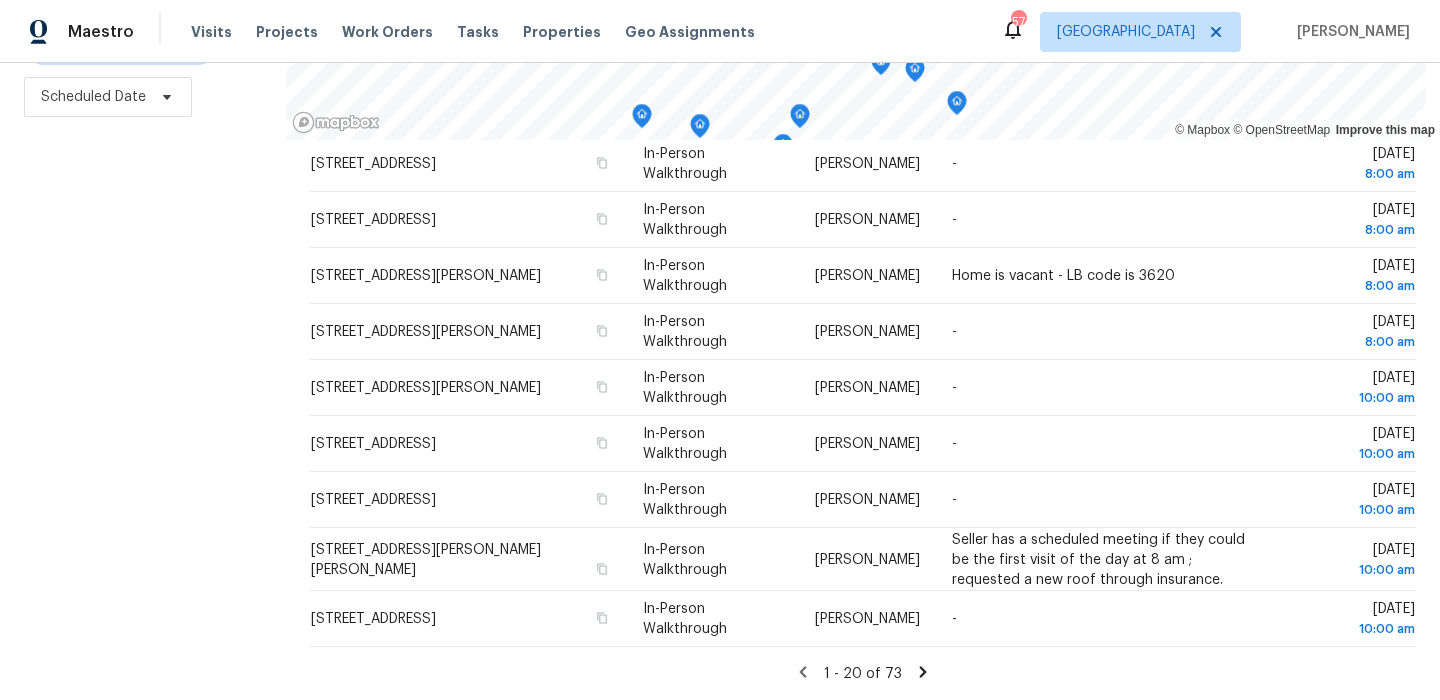 click 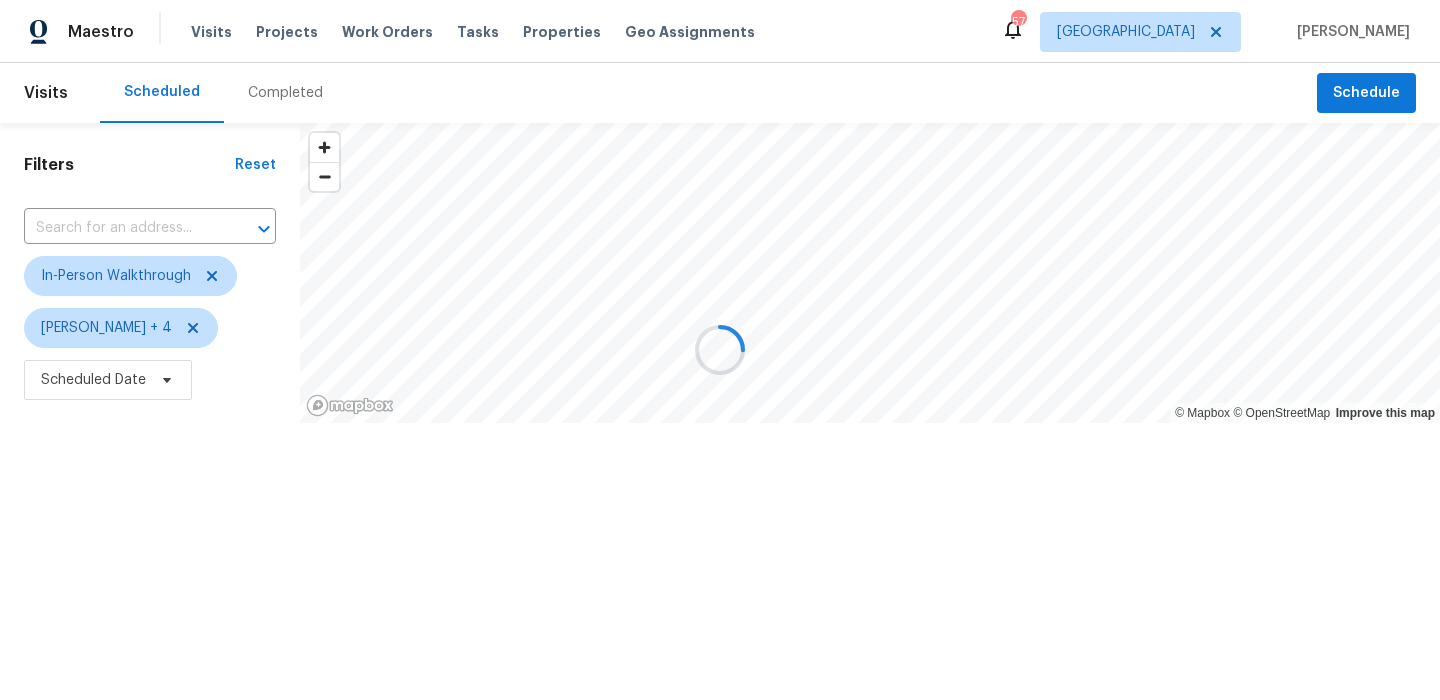 scroll, scrollTop: 0, scrollLeft: 0, axis: both 